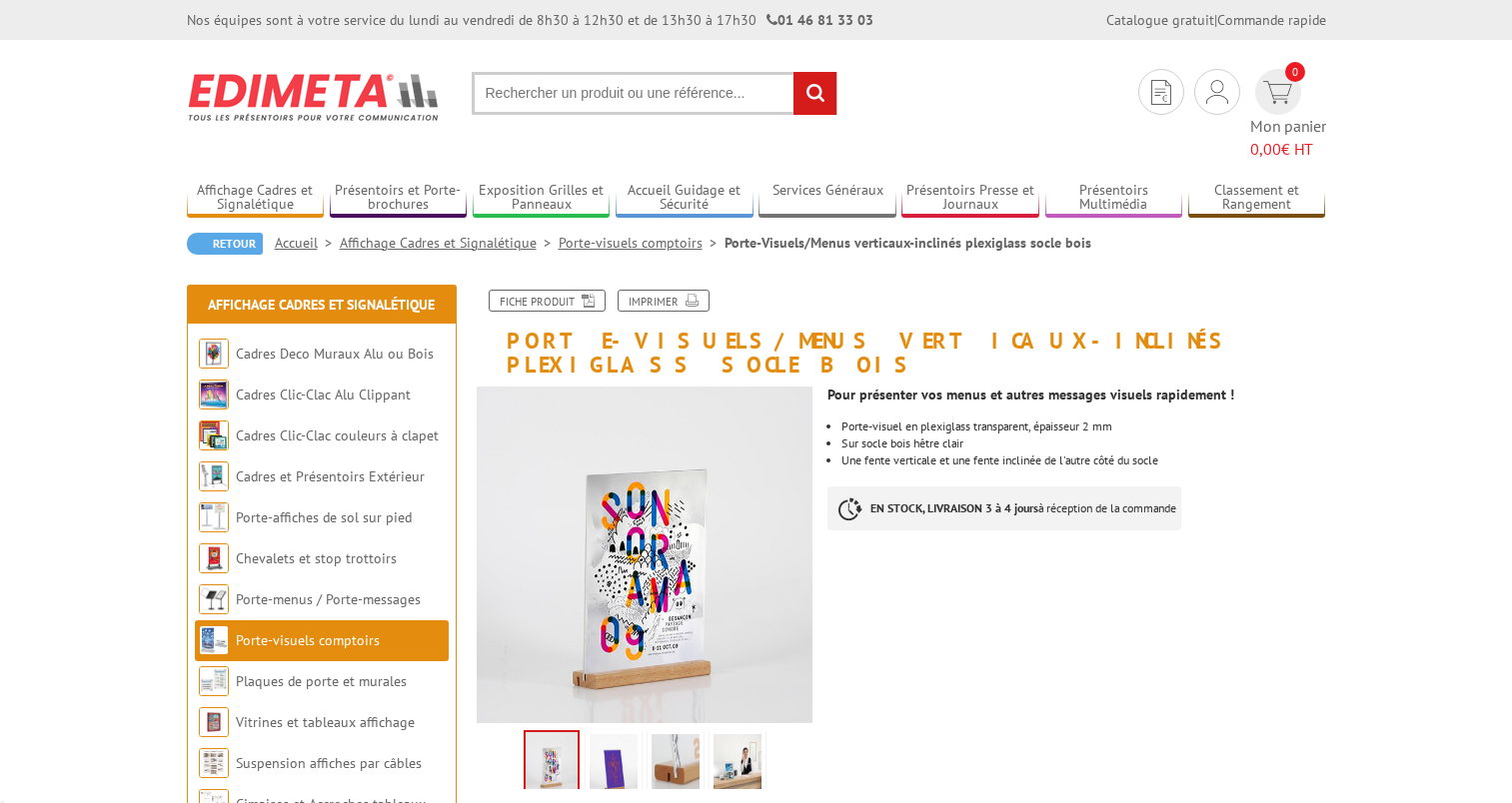 scroll, scrollTop: 0, scrollLeft: 0, axis: both 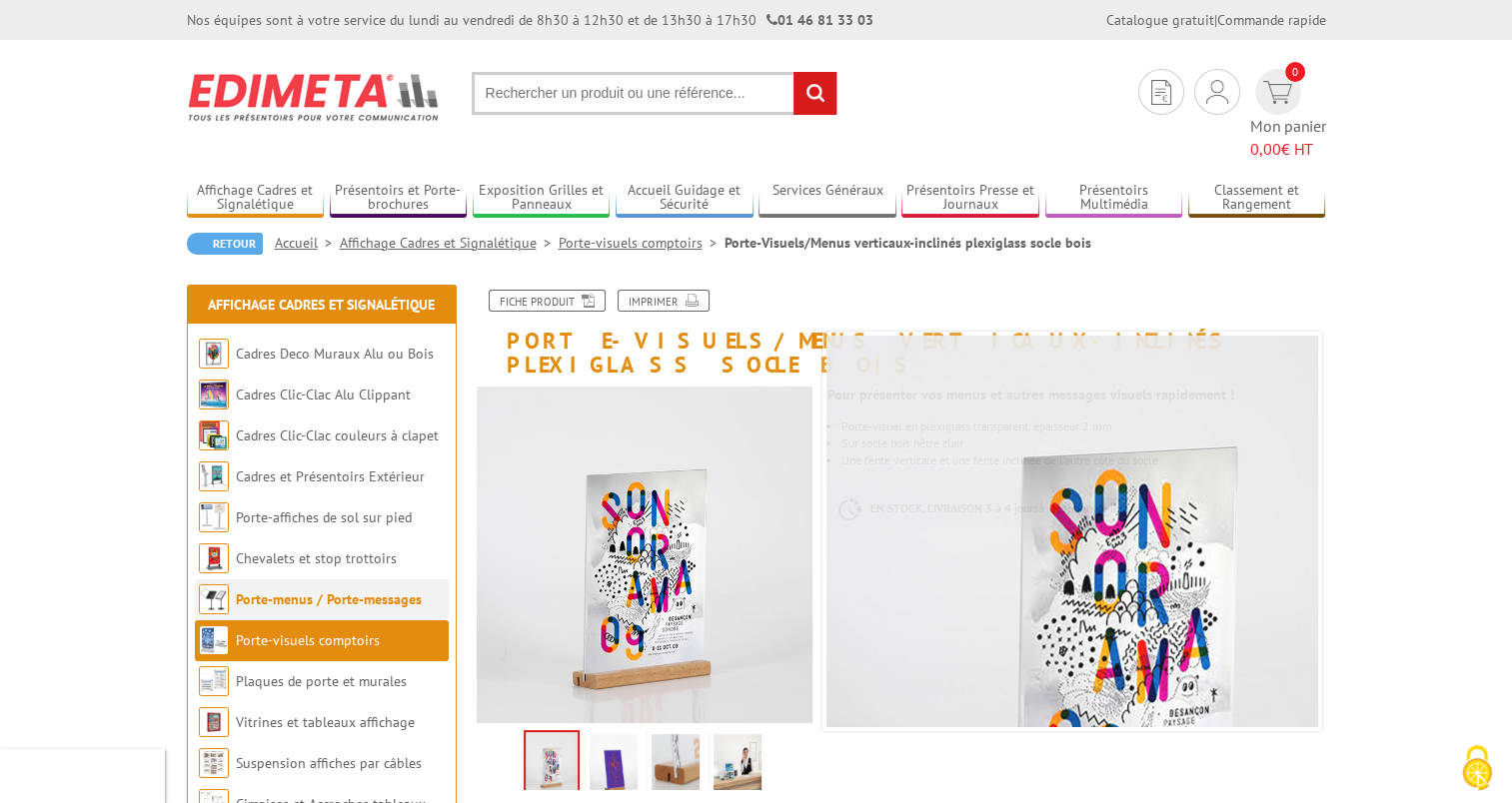 click on "Porte-menus / Porte-messages" at bounding box center [322, 599] 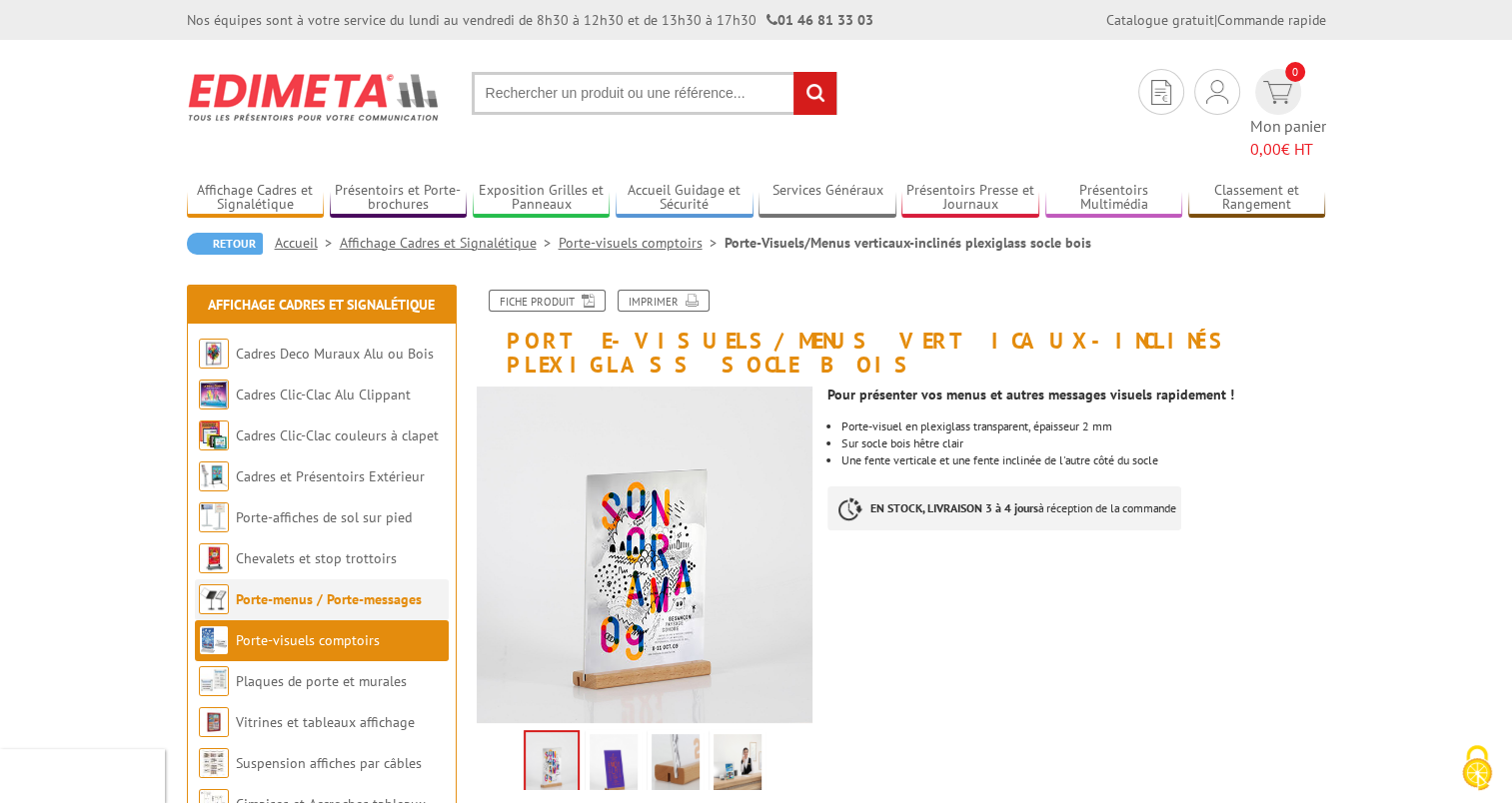 click on "Porte-menus / Porte-messages" at bounding box center (329, 599) 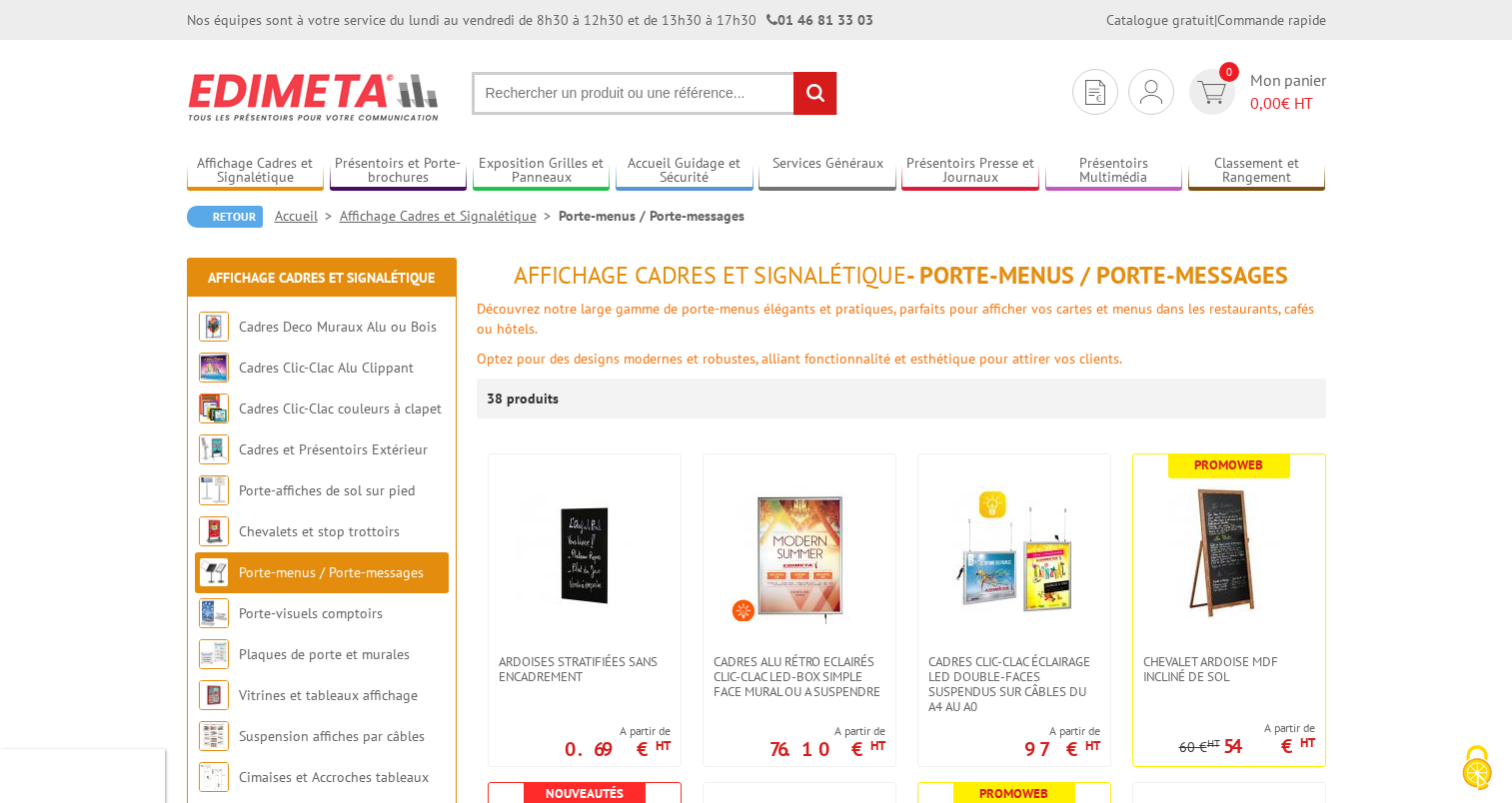 scroll, scrollTop: 0, scrollLeft: 0, axis: both 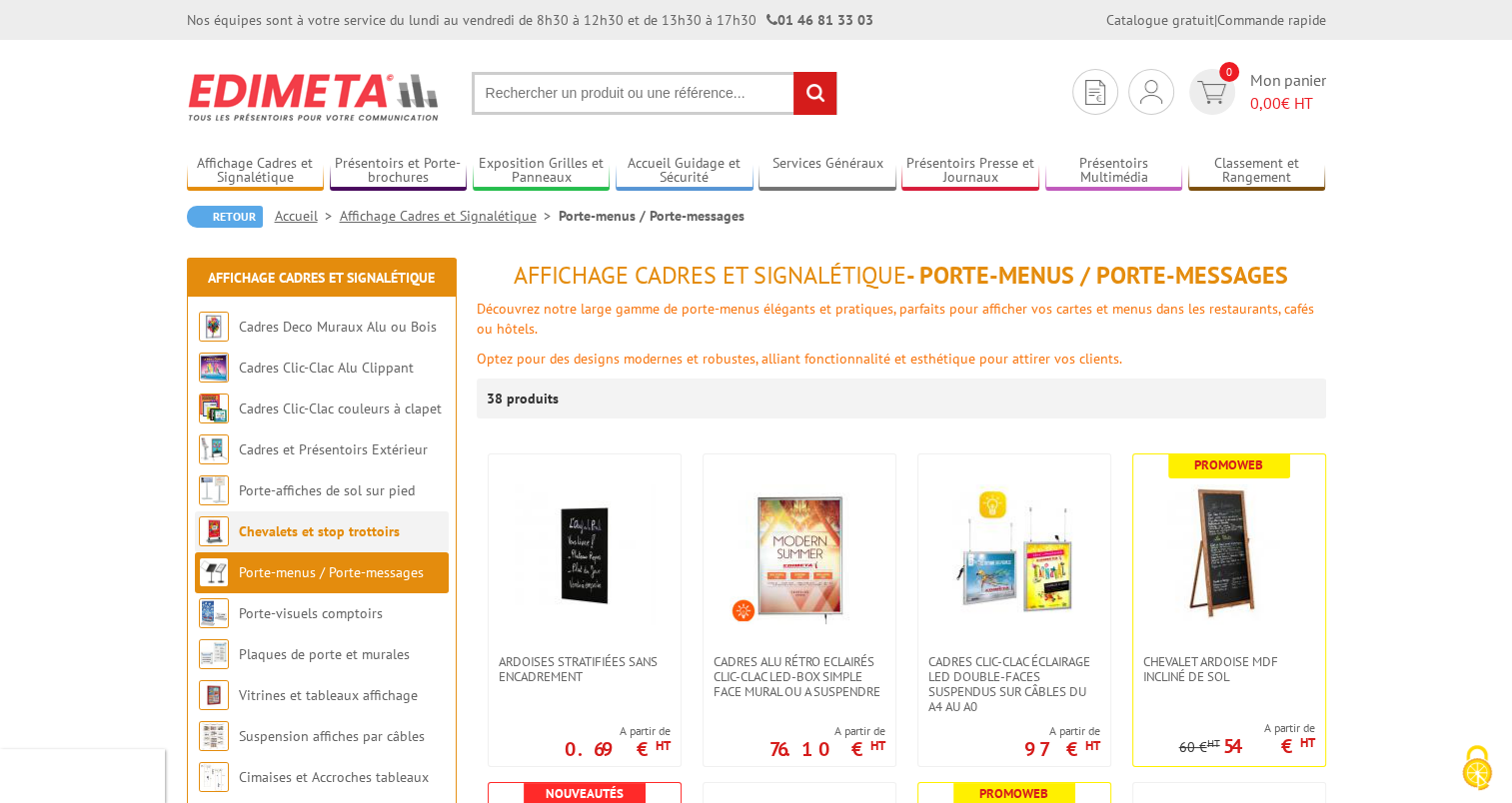click on "Chevalets et stop trottoirs" at bounding box center [319, 531] 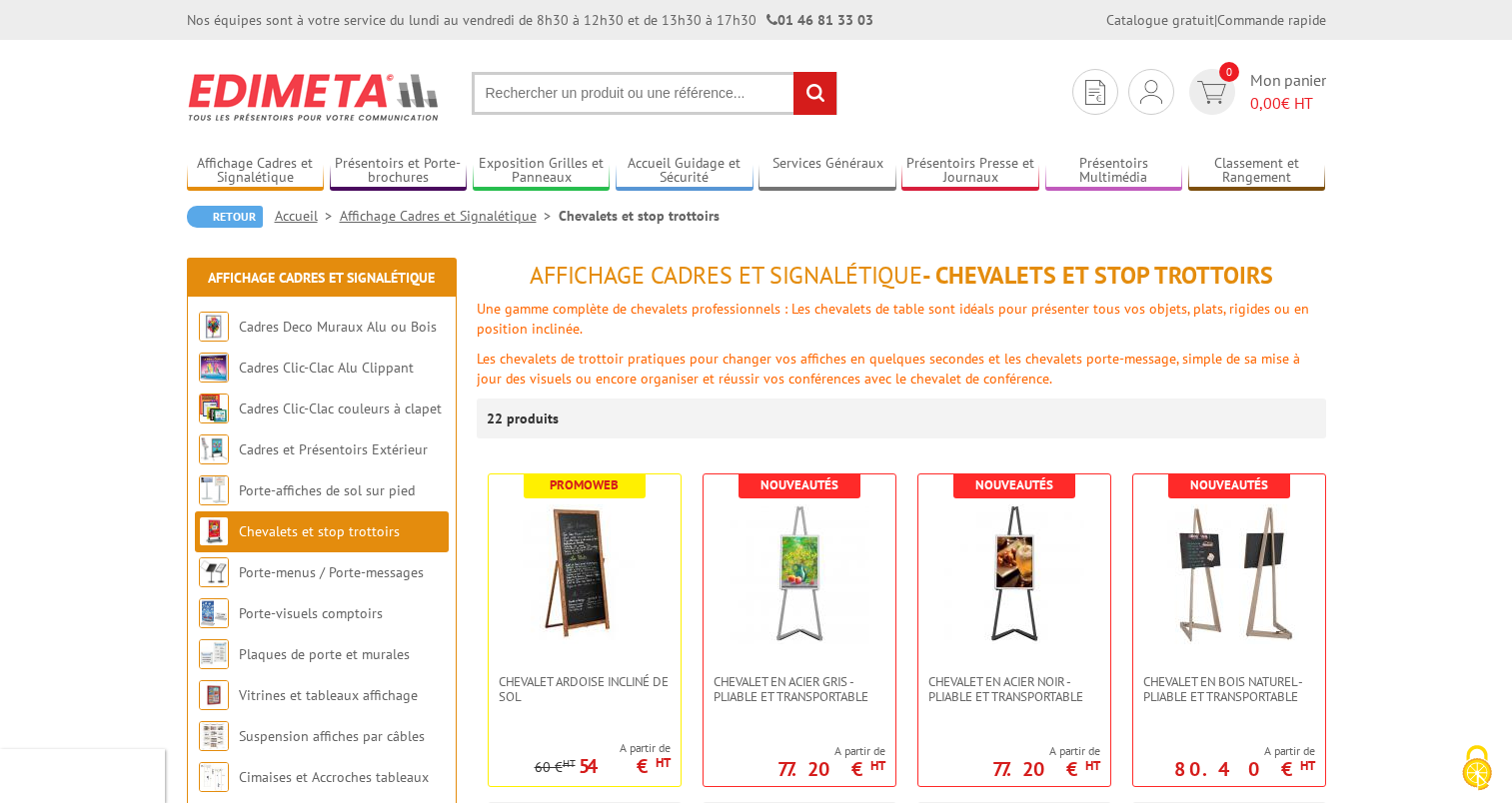 scroll, scrollTop: 0, scrollLeft: 0, axis: both 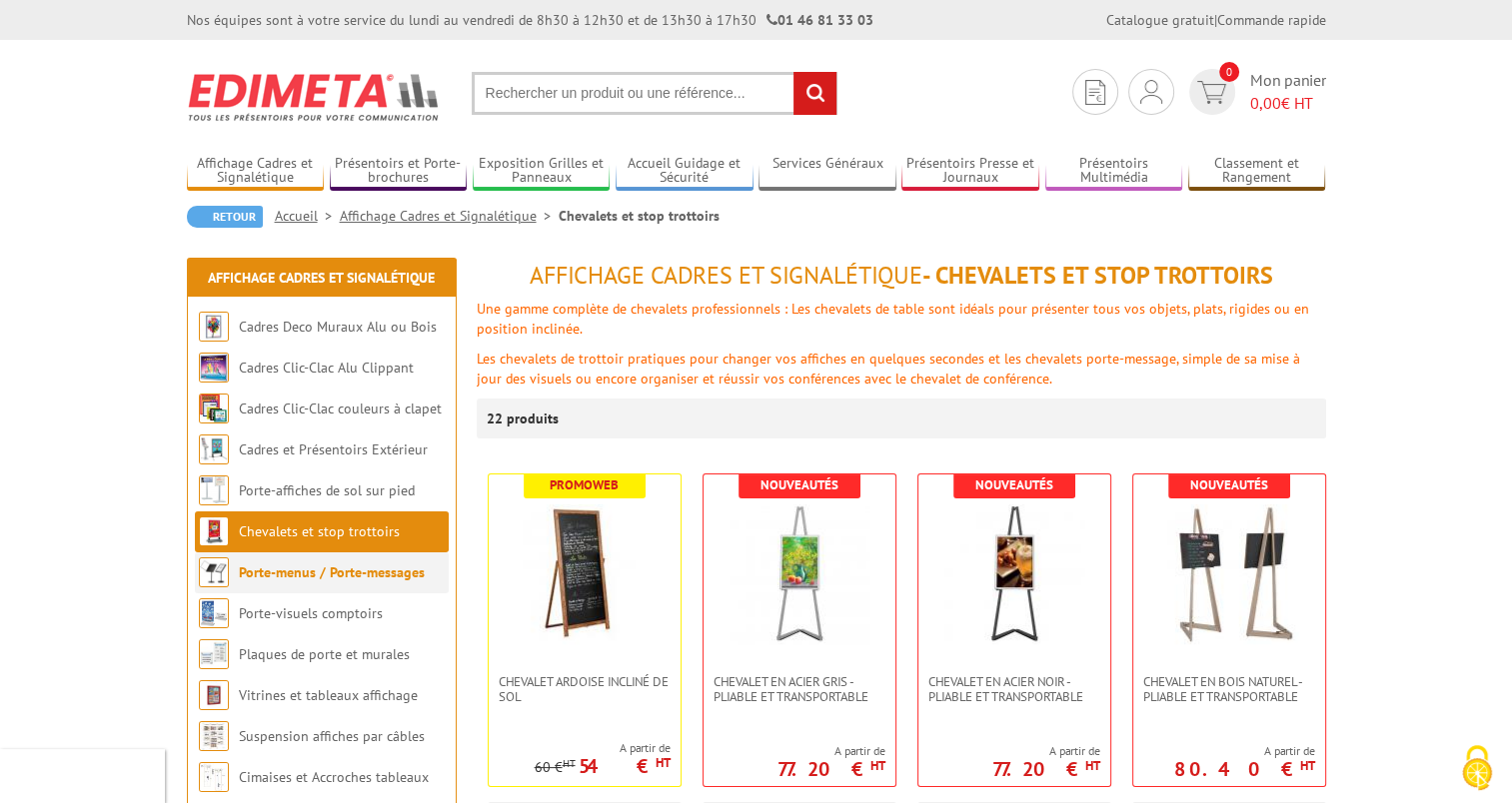 click on "Porte-menus / Porte-messages" at bounding box center (332, 572) 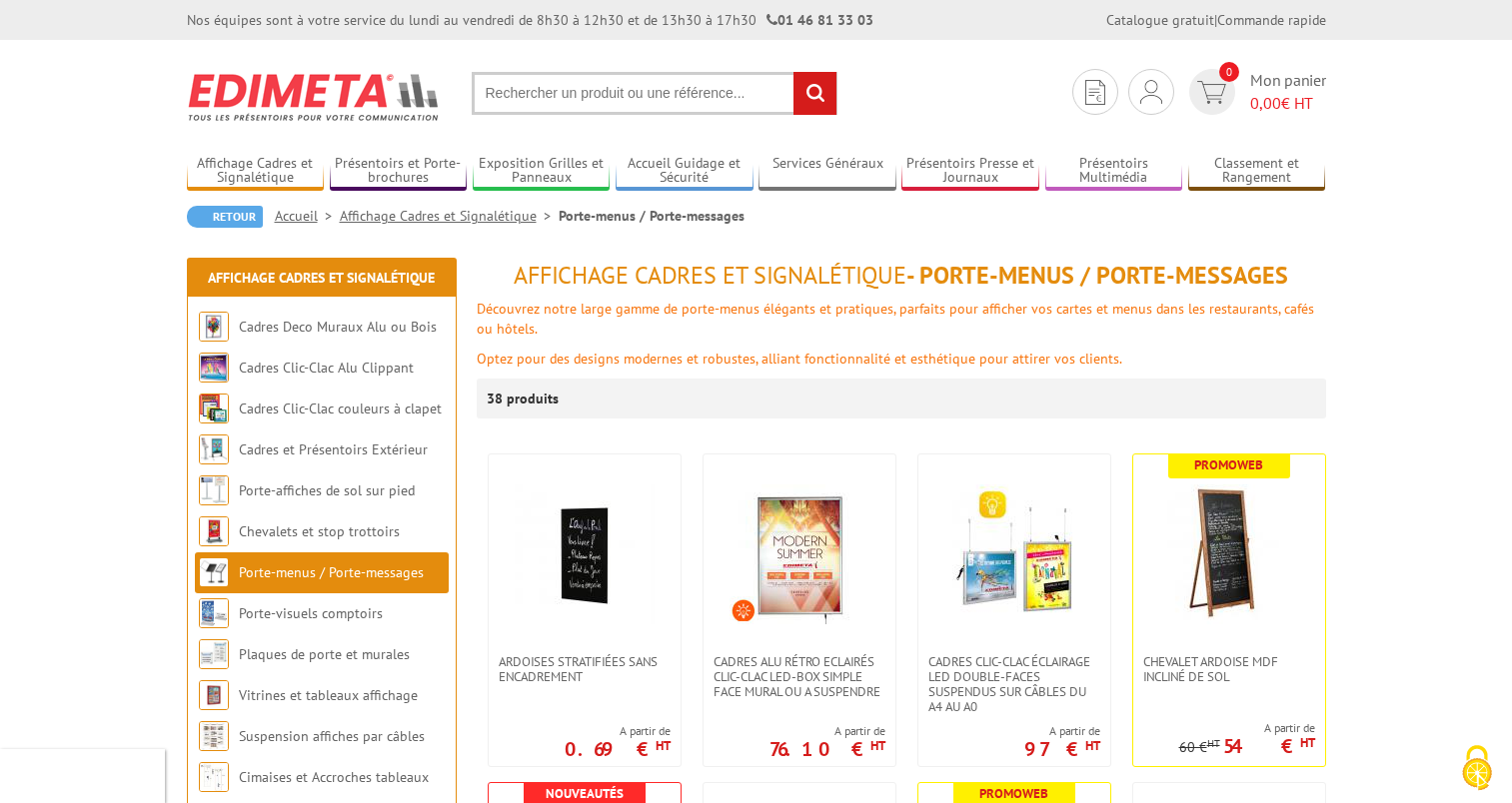scroll, scrollTop: 0, scrollLeft: 0, axis: both 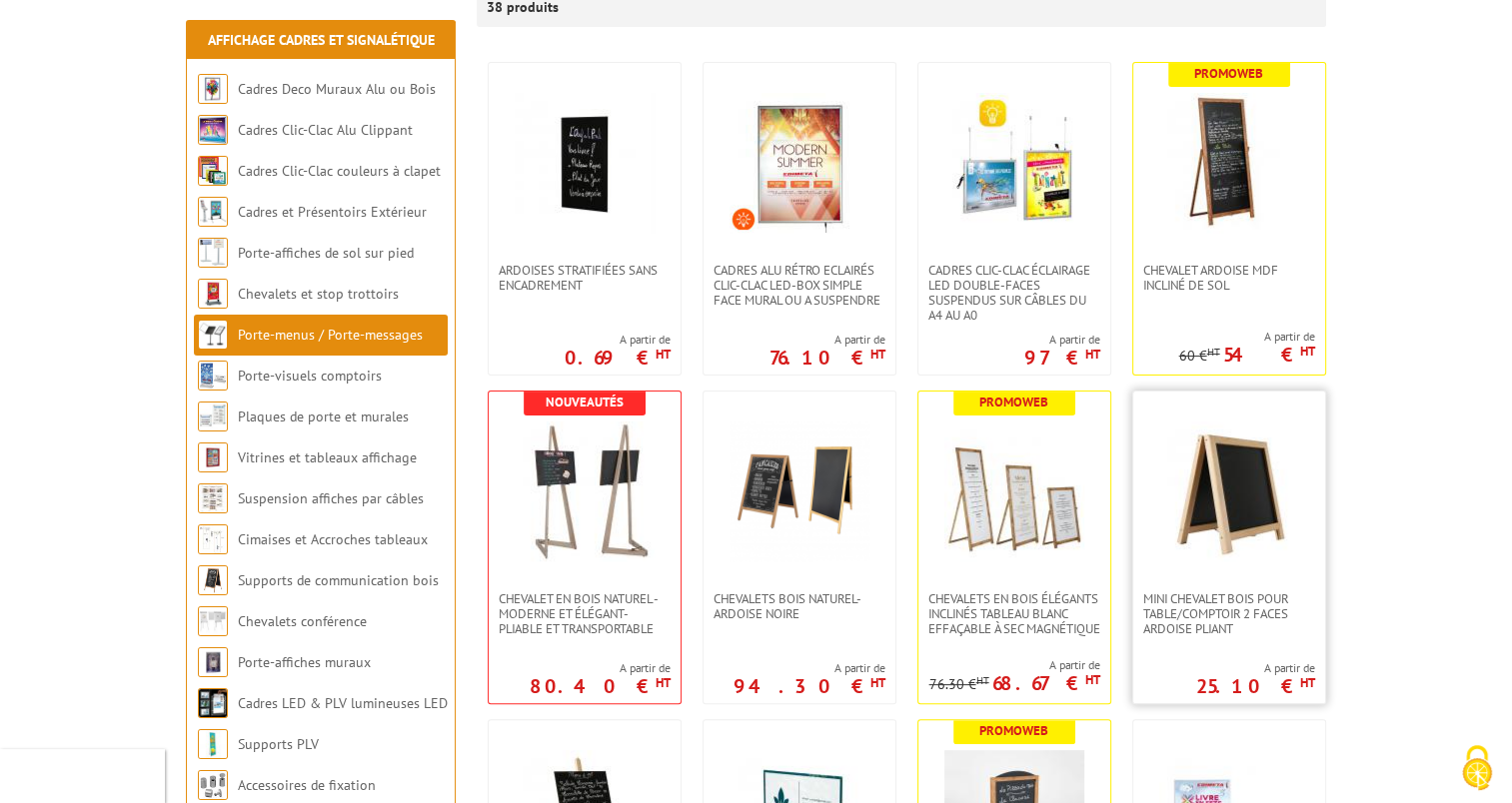click at bounding box center [1229, 491] 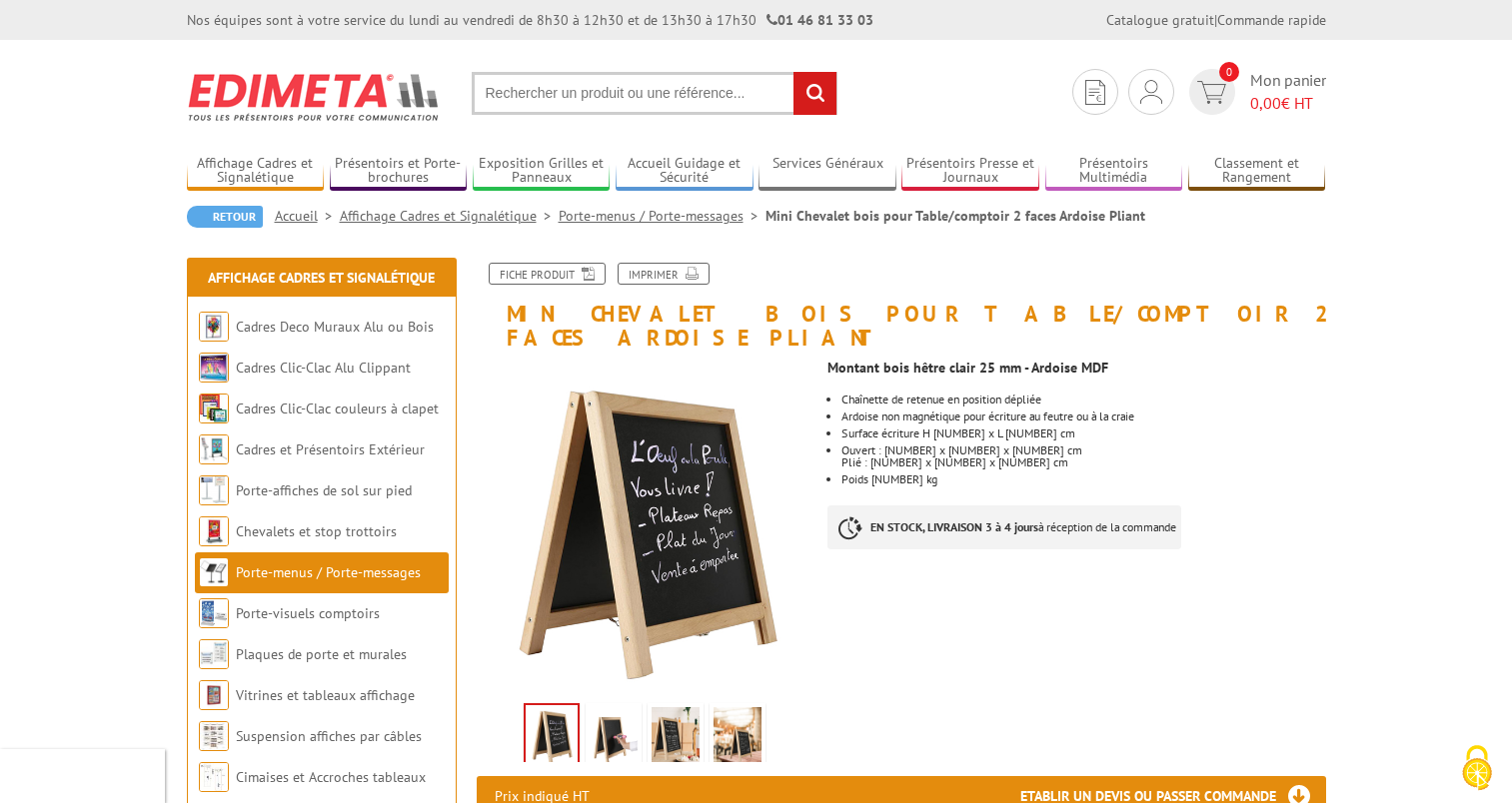 scroll, scrollTop: 0, scrollLeft: 0, axis: both 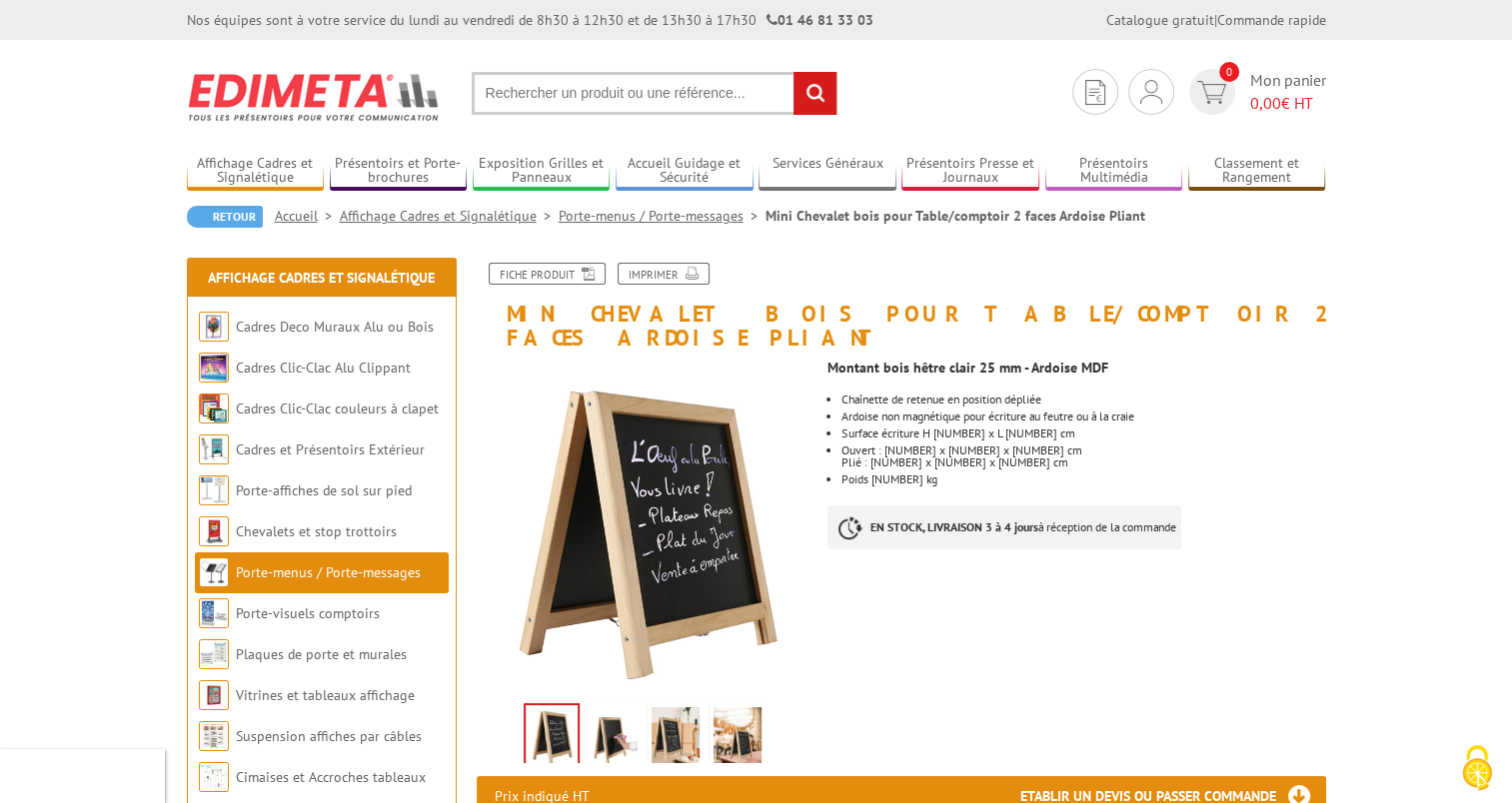 click at bounding box center (676, 738) 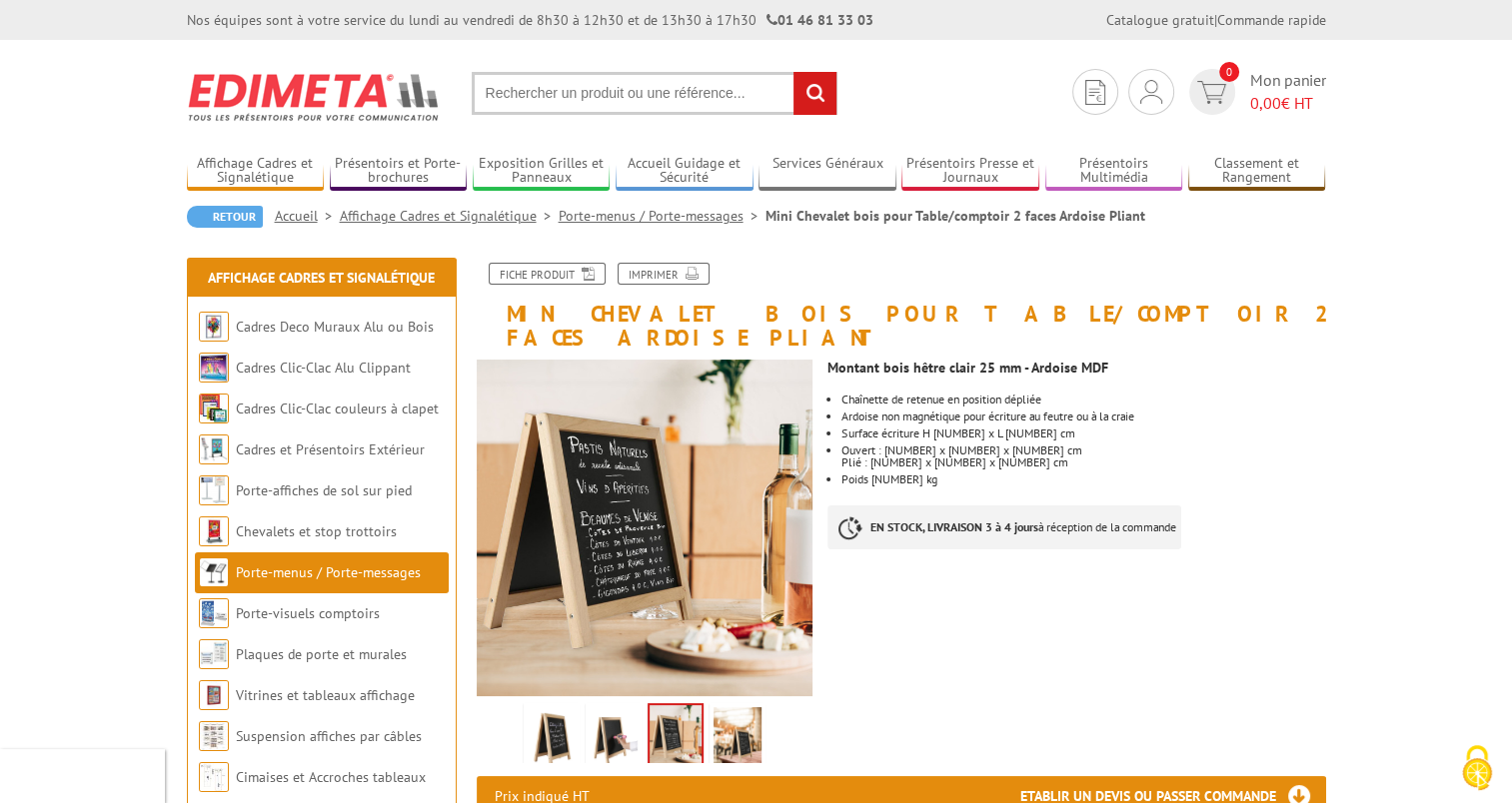 click at bounding box center [738, 738] 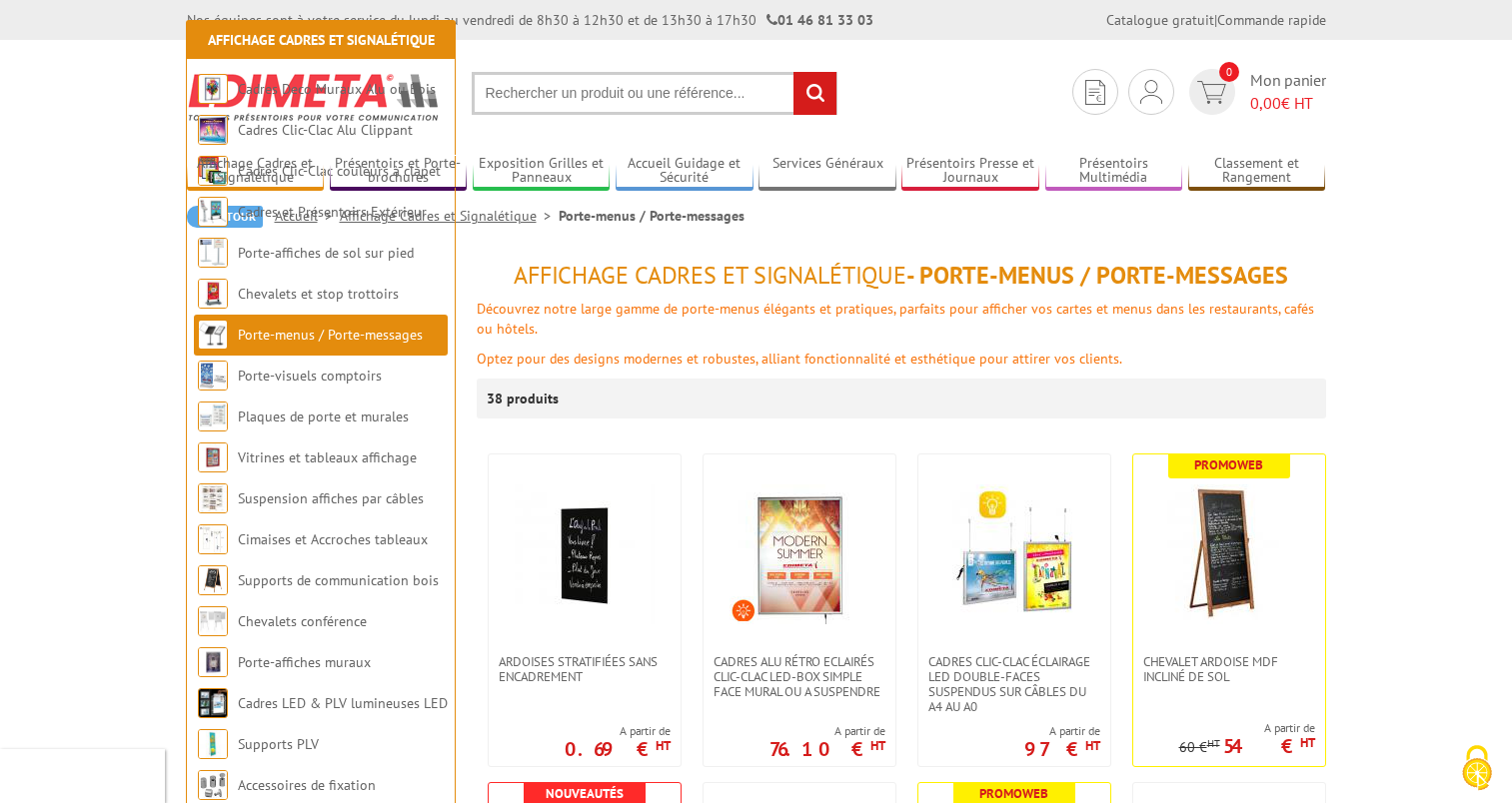scroll, scrollTop: 392, scrollLeft: 0, axis: vertical 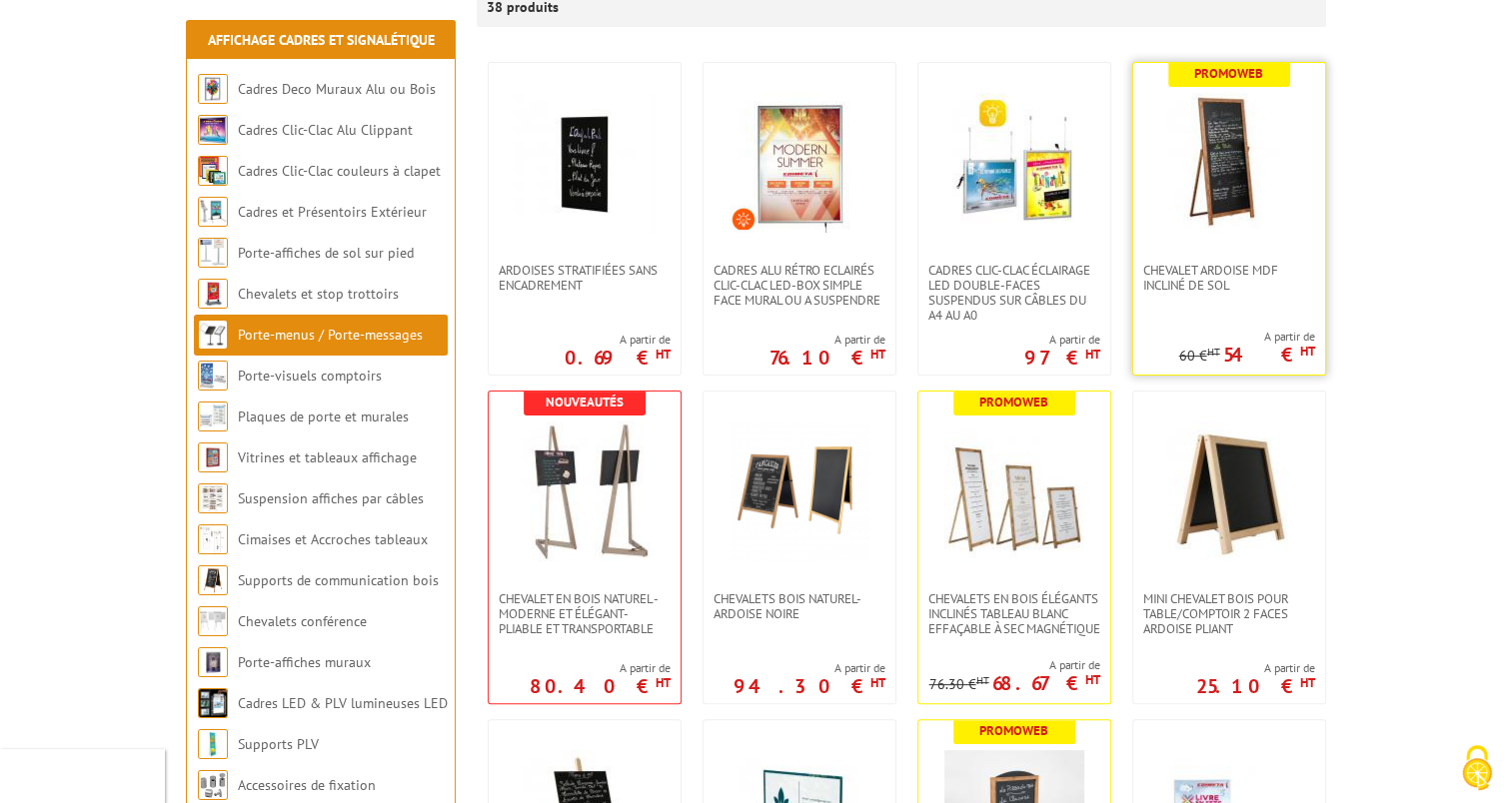 click at bounding box center [1229, 163] 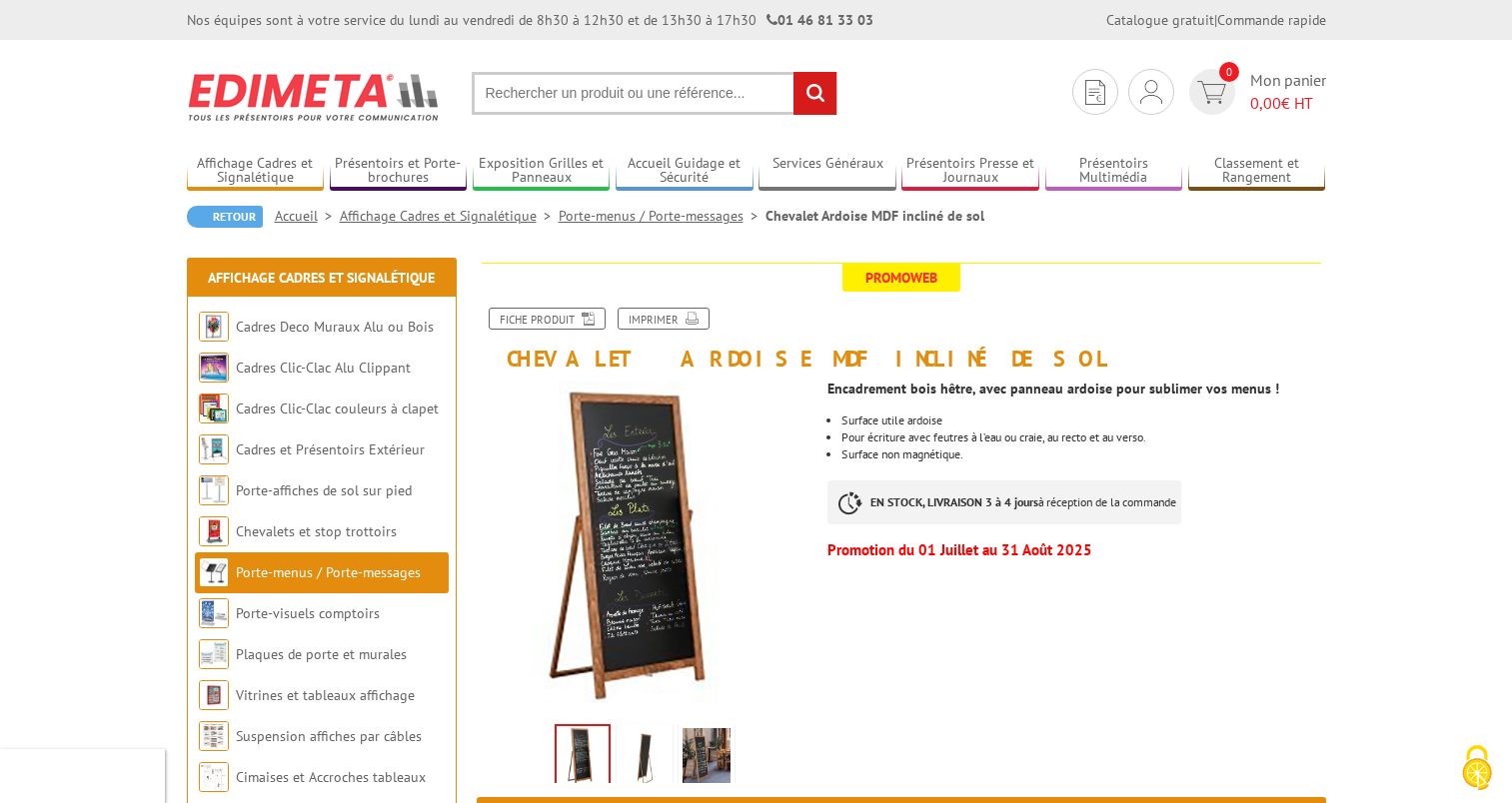 scroll, scrollTop: 0, scrollLeft: 0, axis: both 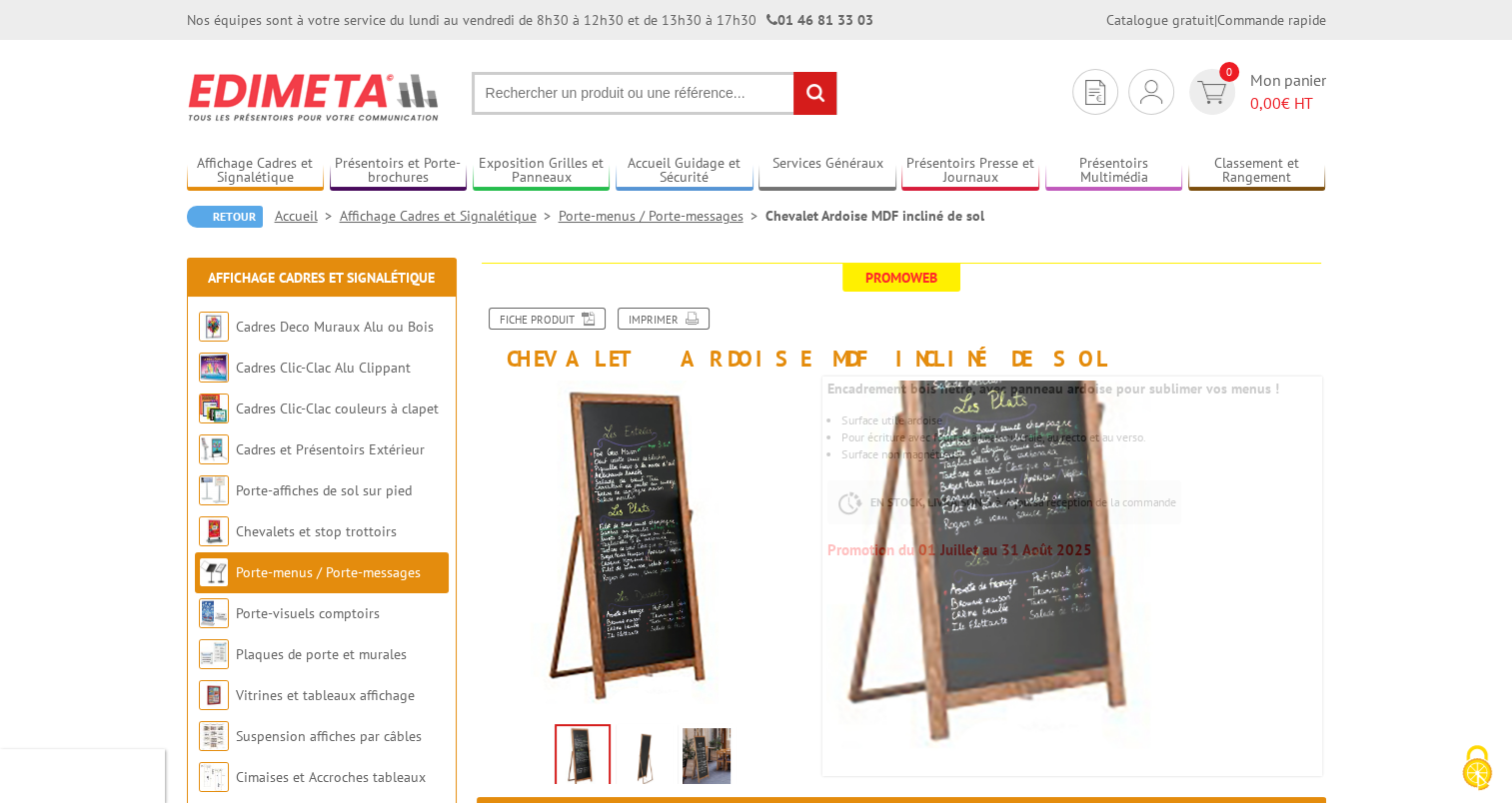 click at bounding box center [707, 759] 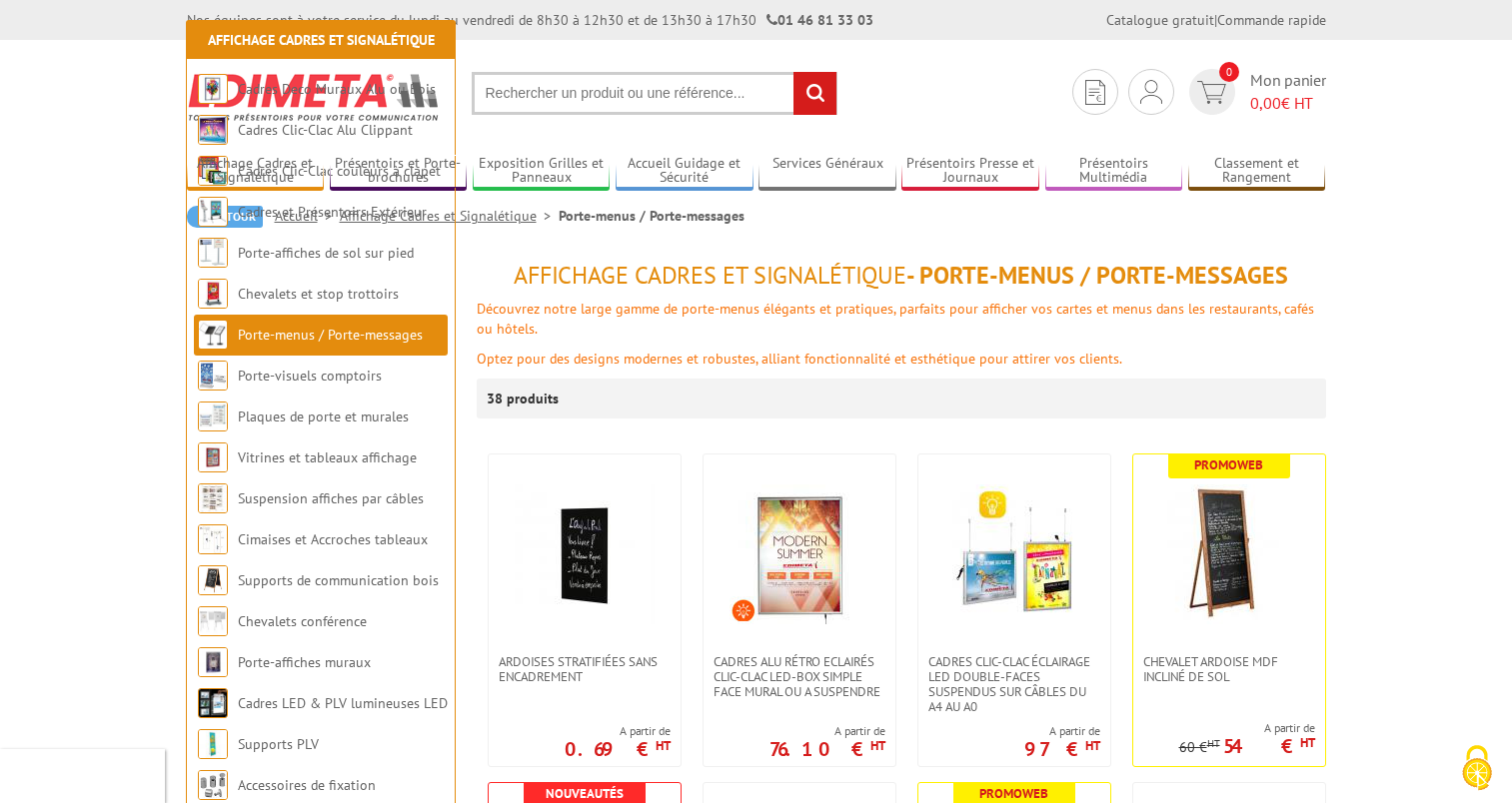 scroll, scrollTop: 392, scrollLeft: 0, axis: vertical 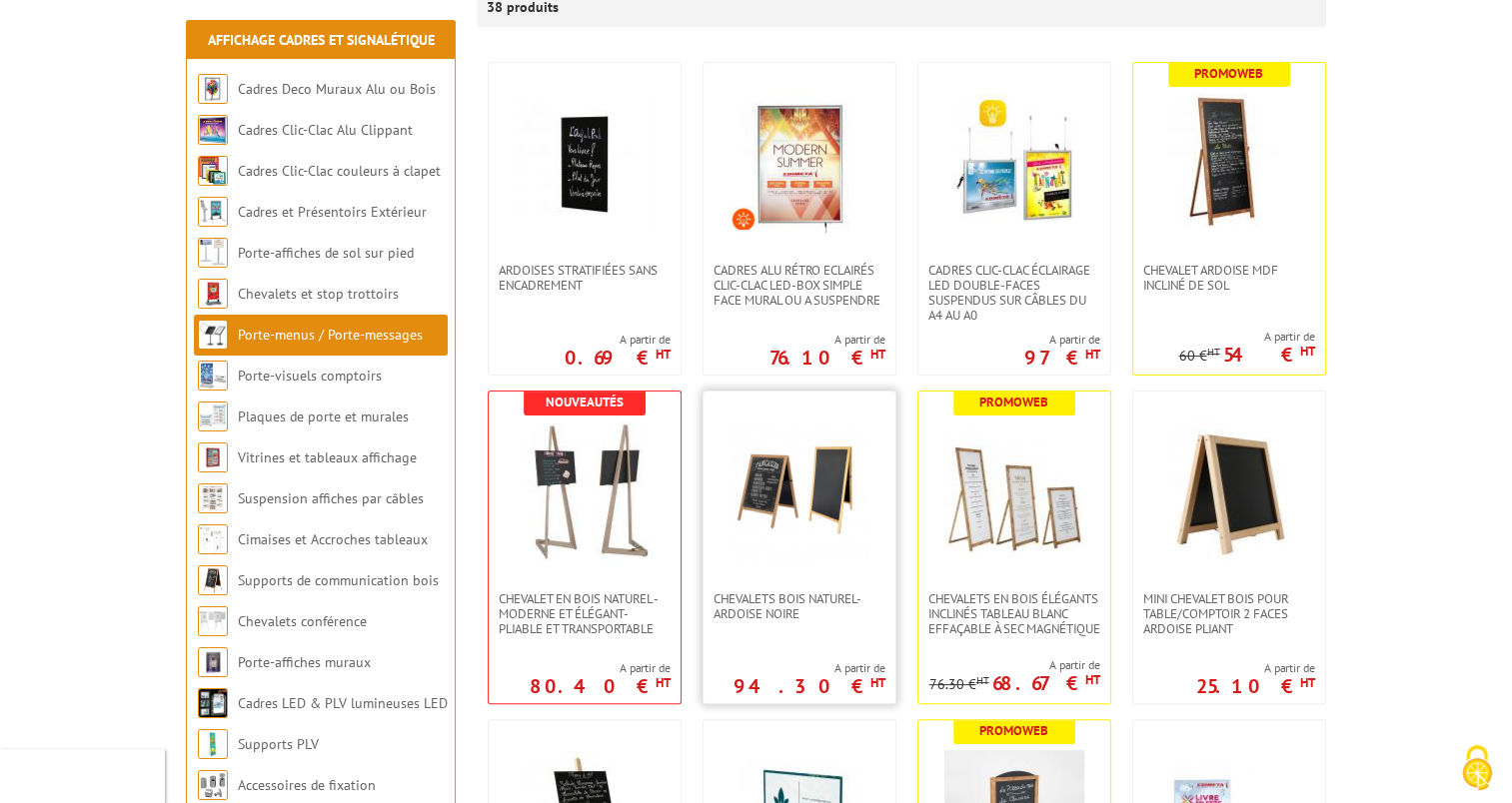 click at bounding box center (799, 491) 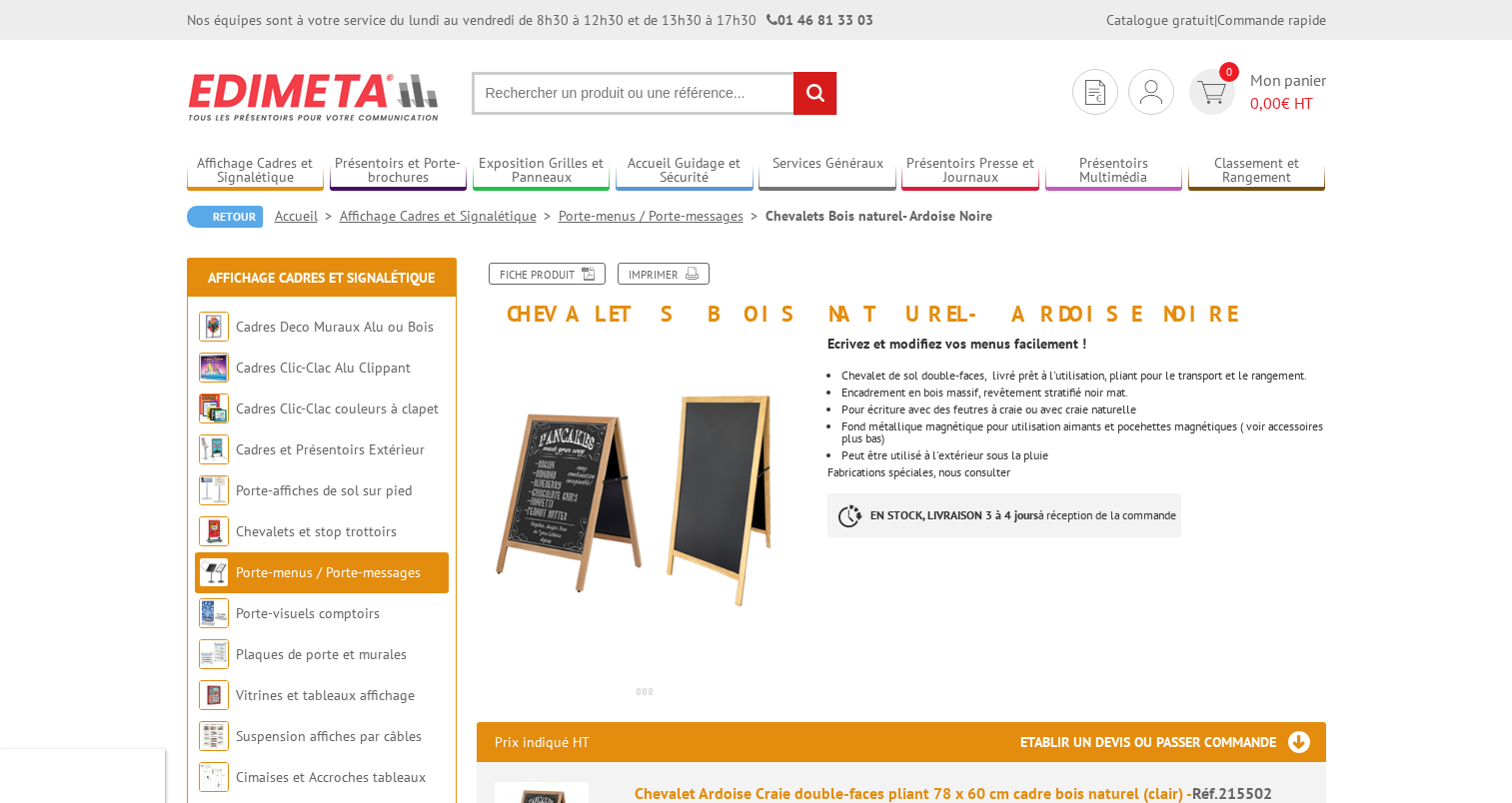 scroll, scrollTop: 0, scrollLeft: 0, axis: both 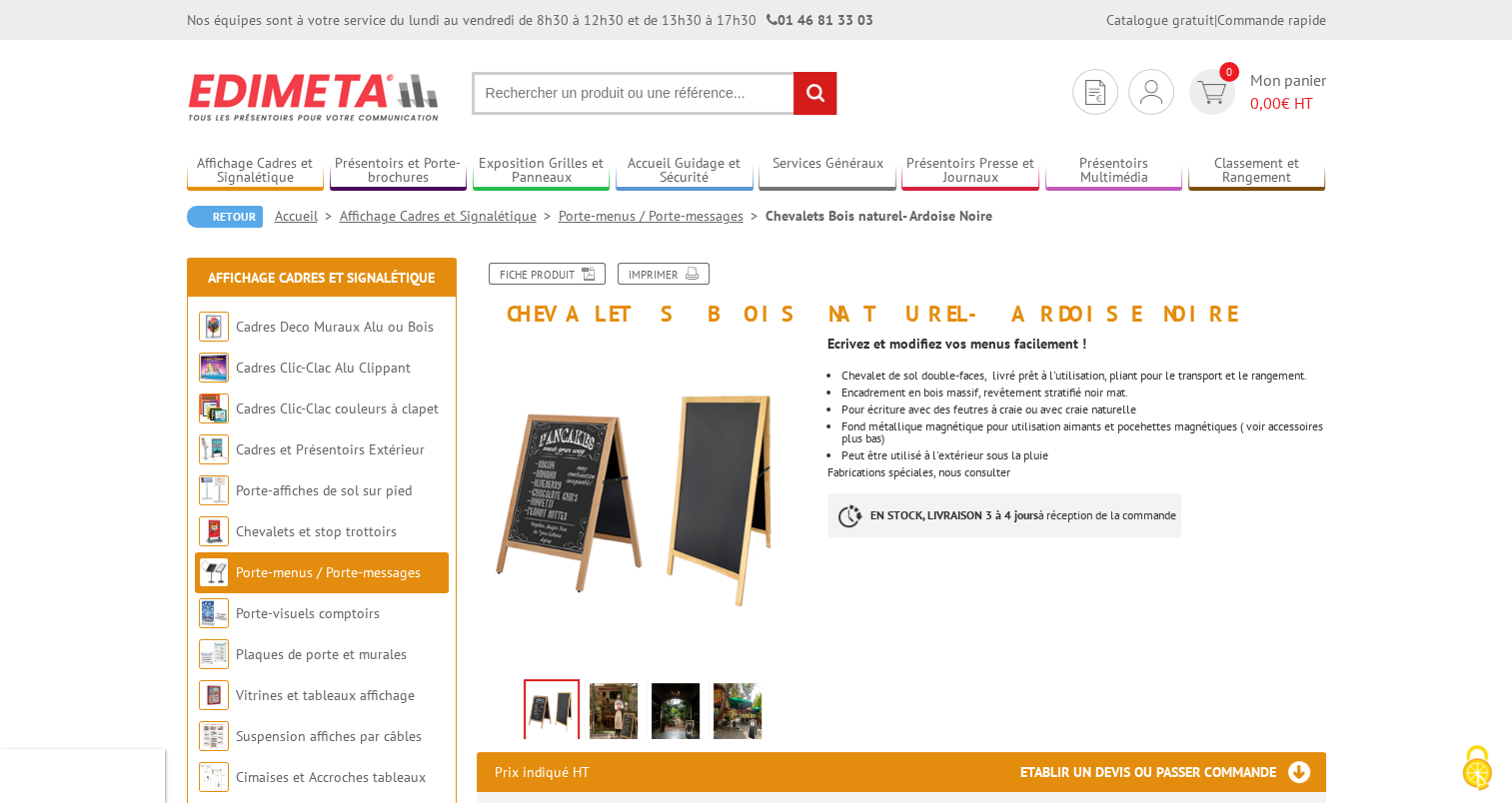 click at bounding box center (738, 714) 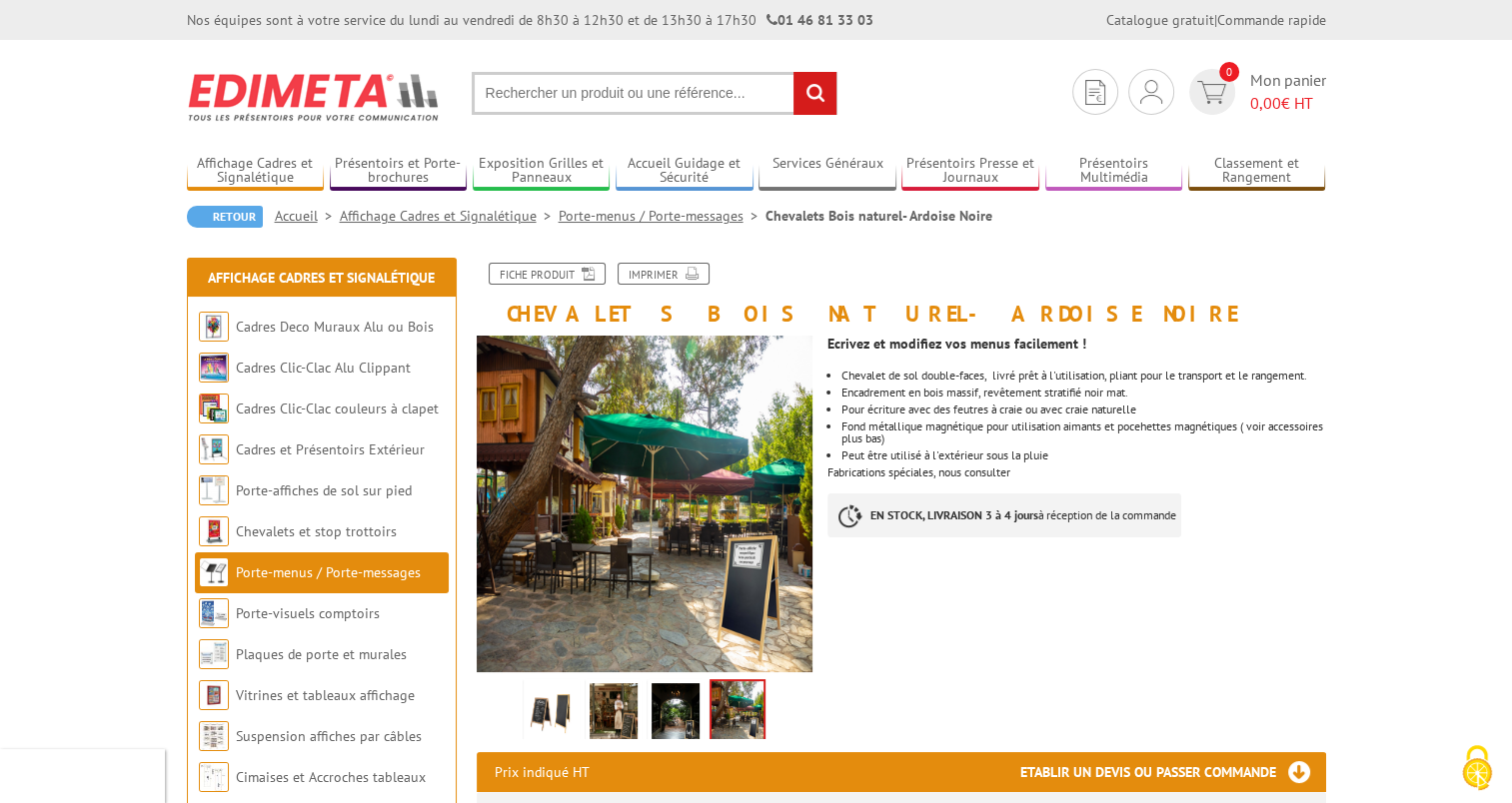 click at bounding box center [614, 714] 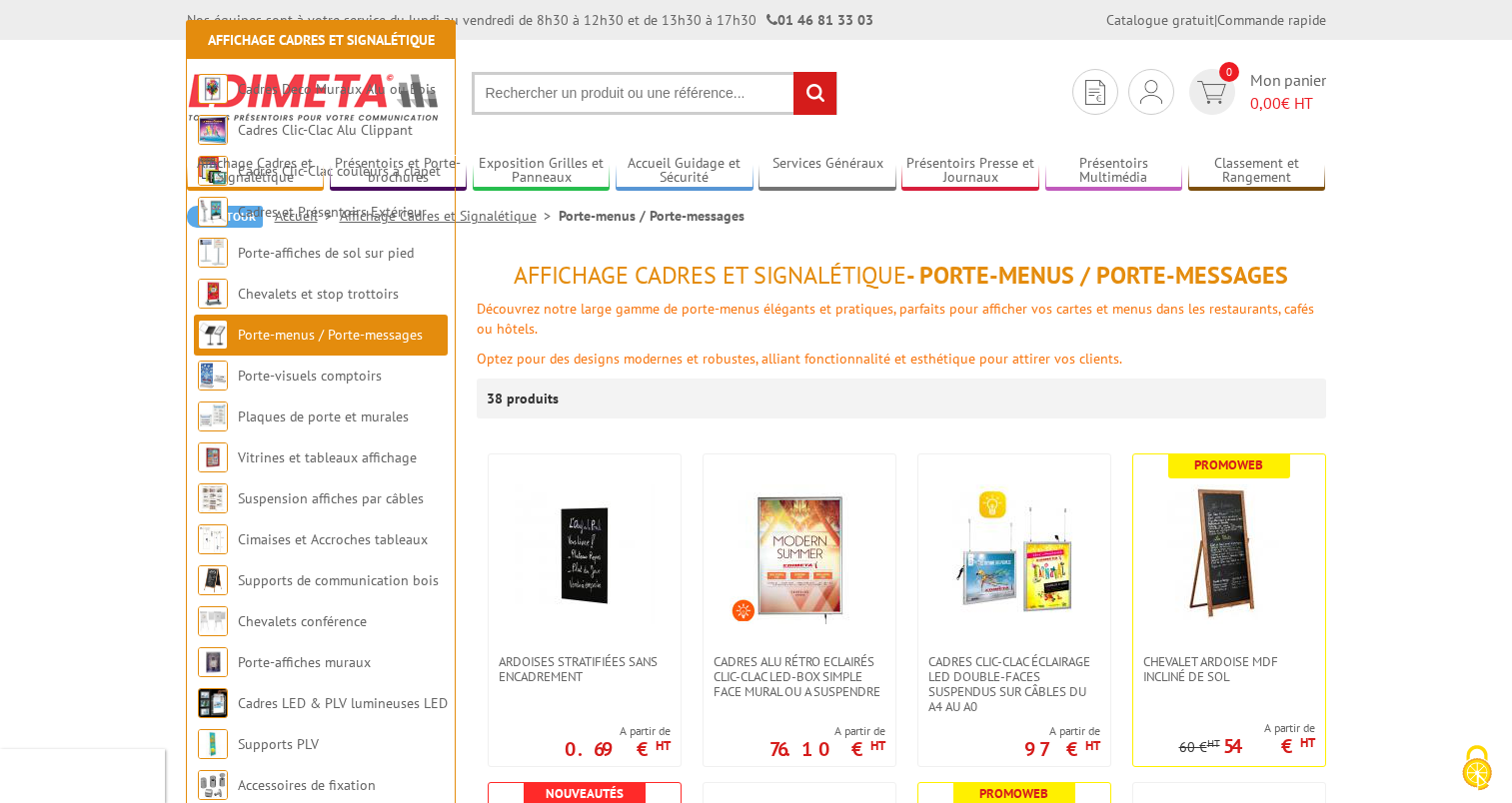 scroll, scrollTop: 392, scrollLeft: 0, axis: vertical 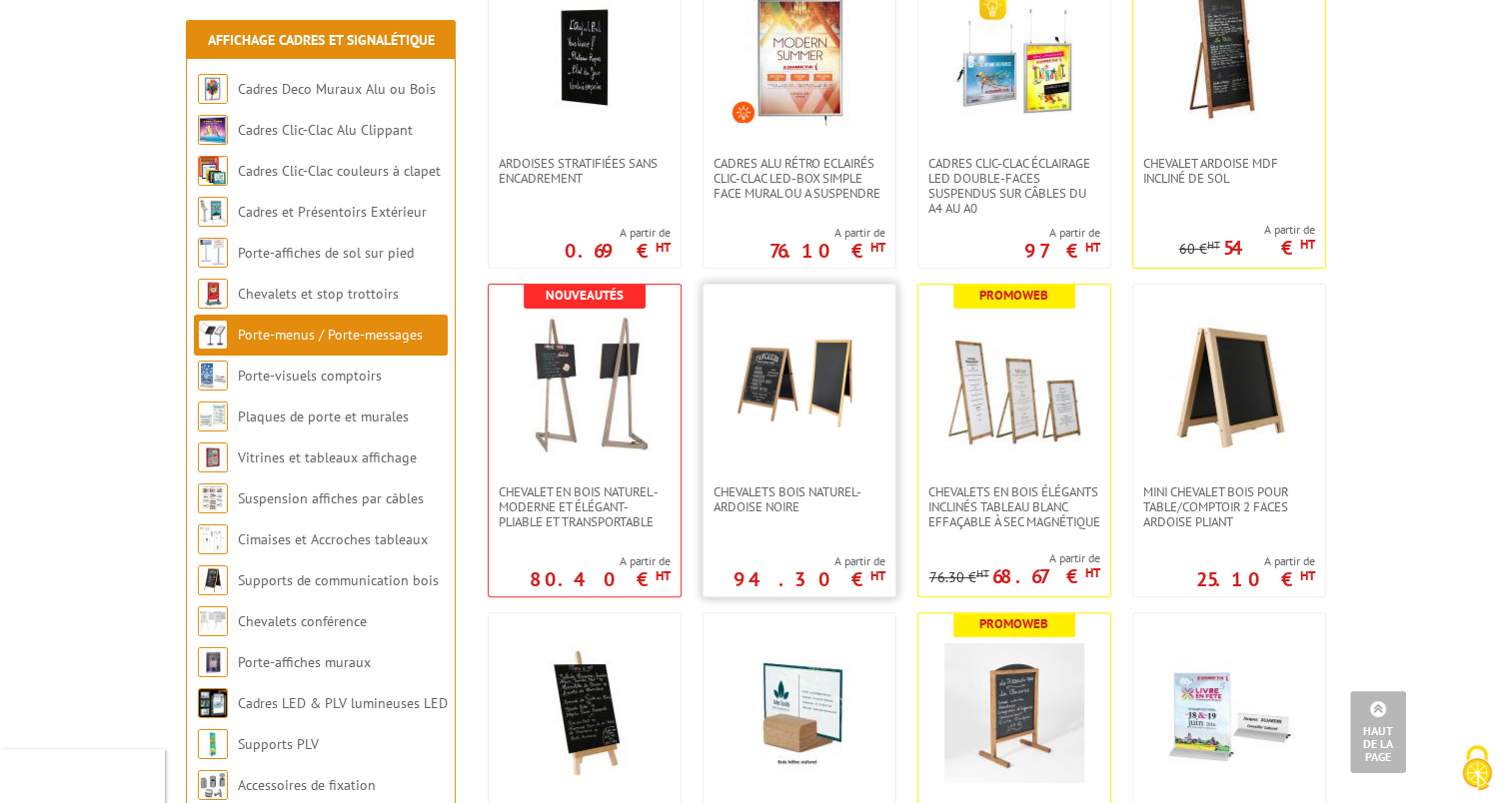 click on "Chevalets Bois naturel- Ardoise Noire
A partir de
94.30 €  HT" at bounding box center [799, 440] 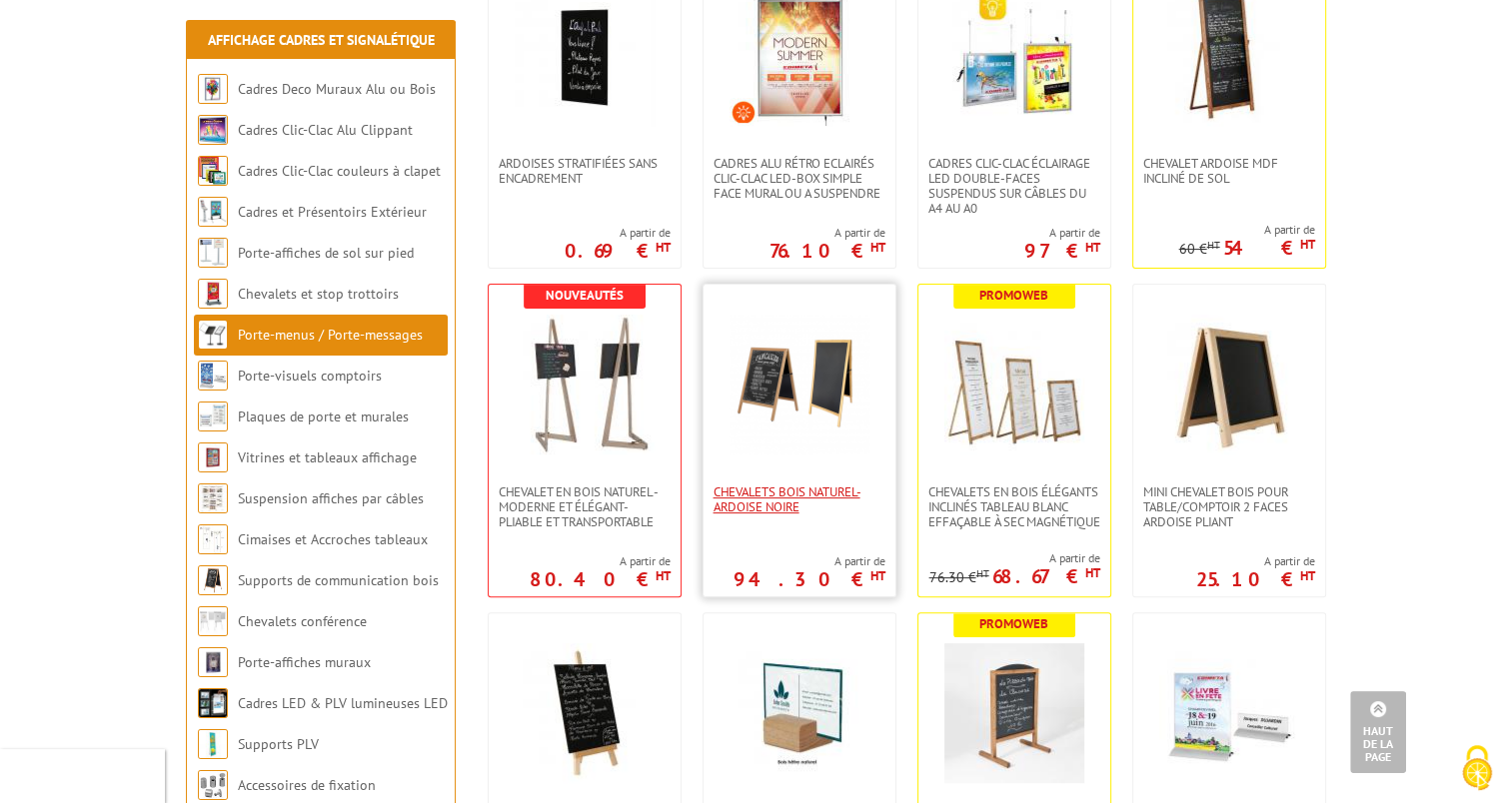 click on "Chevalets Bois naturel- Ardoise Noire" at bounding box center (799, 499) 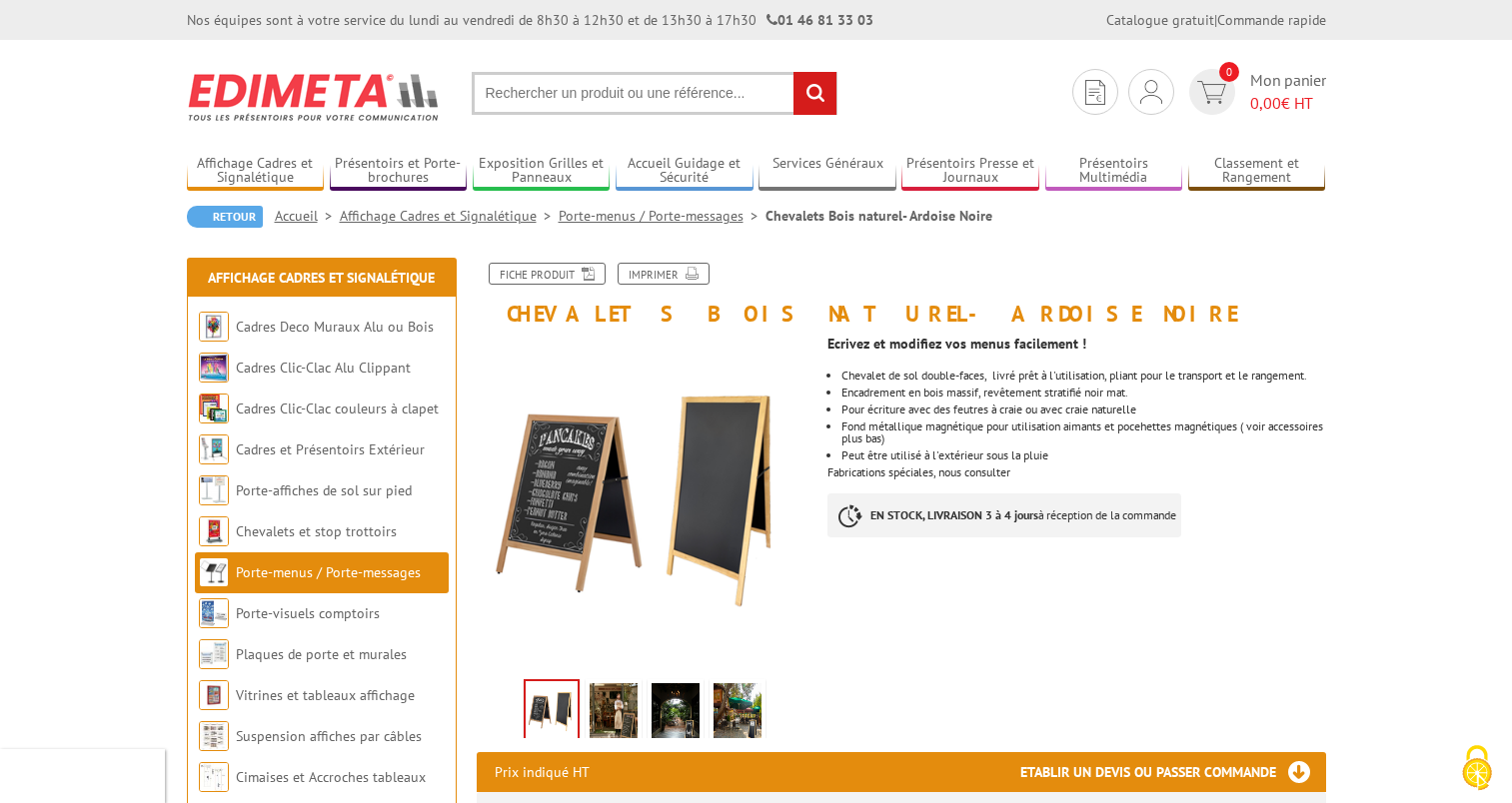 scroll, scrollTop: 0, scrollLeft: 0, axis: both 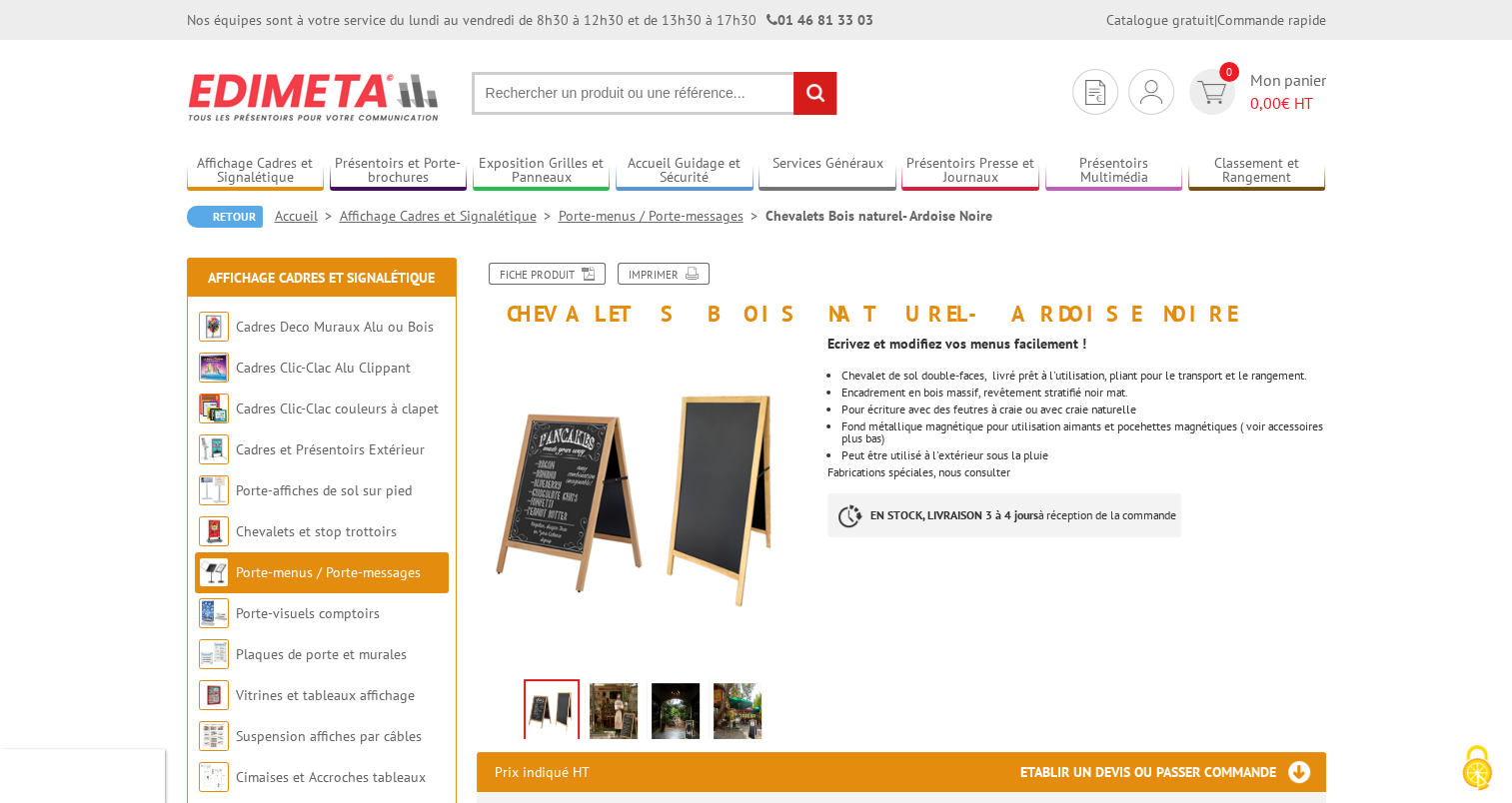 click at bounding box center [676, 714] 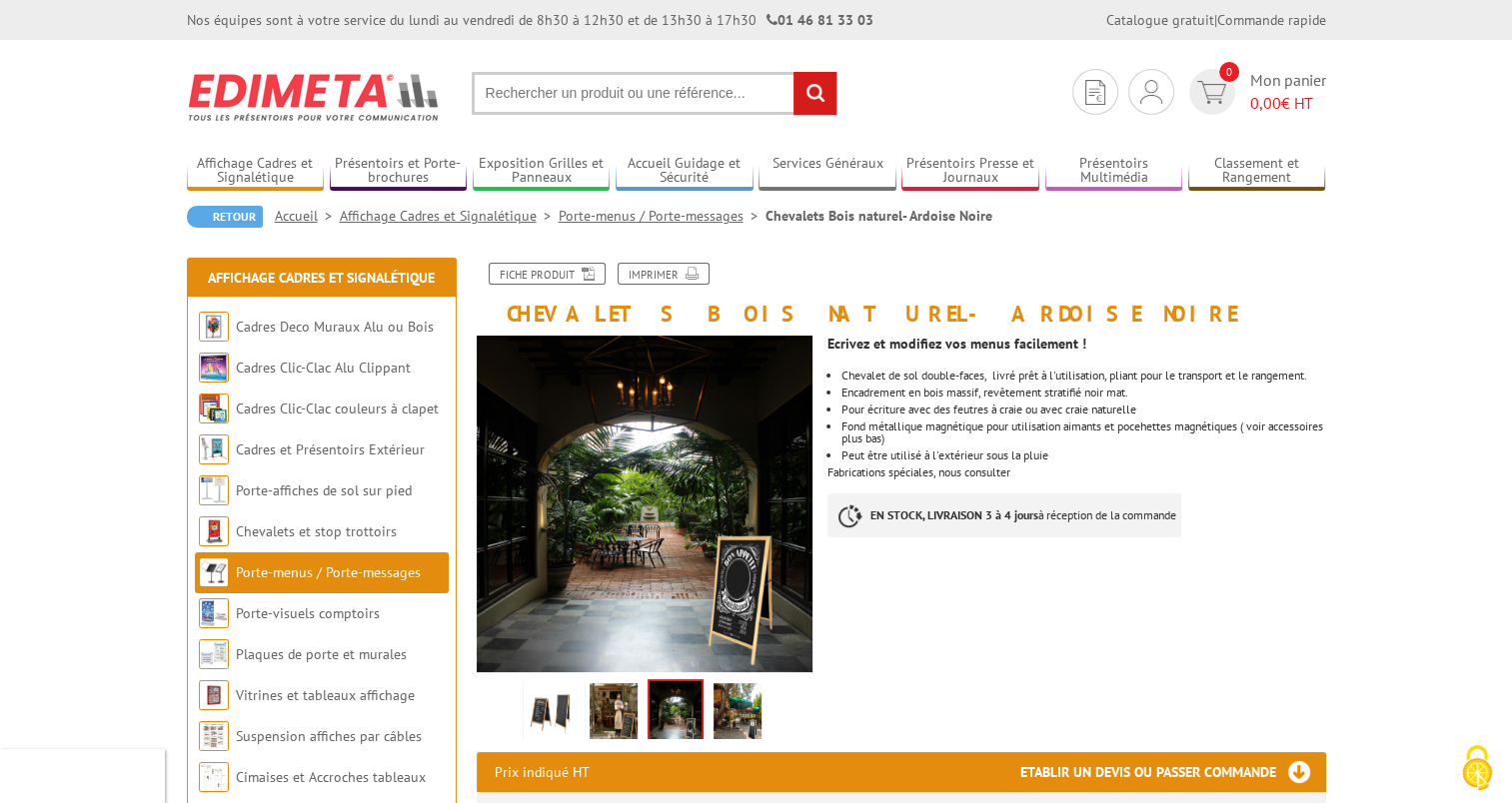 click at bounding box center (614, 714) 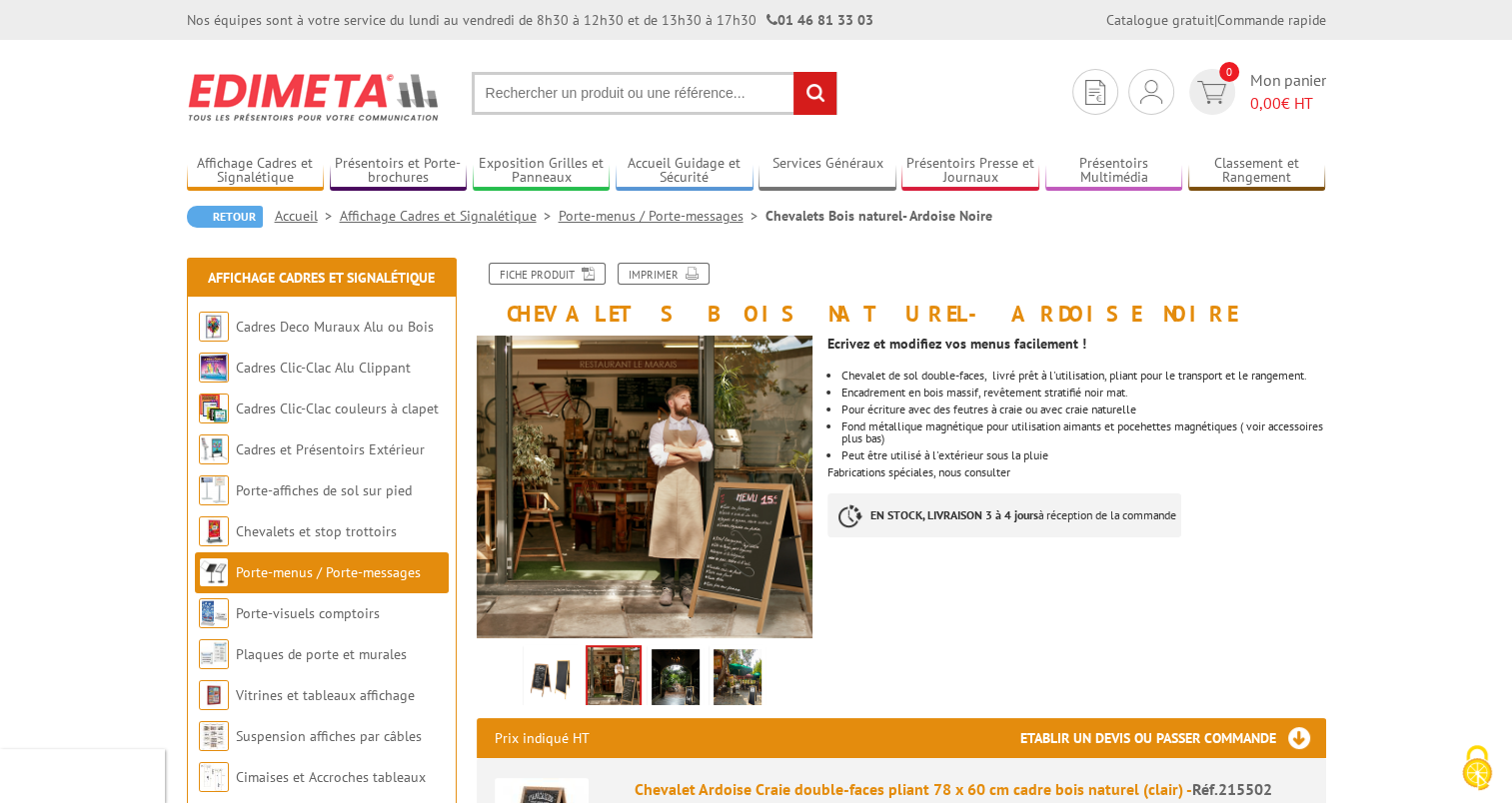 click at bounding box center (738, 680) 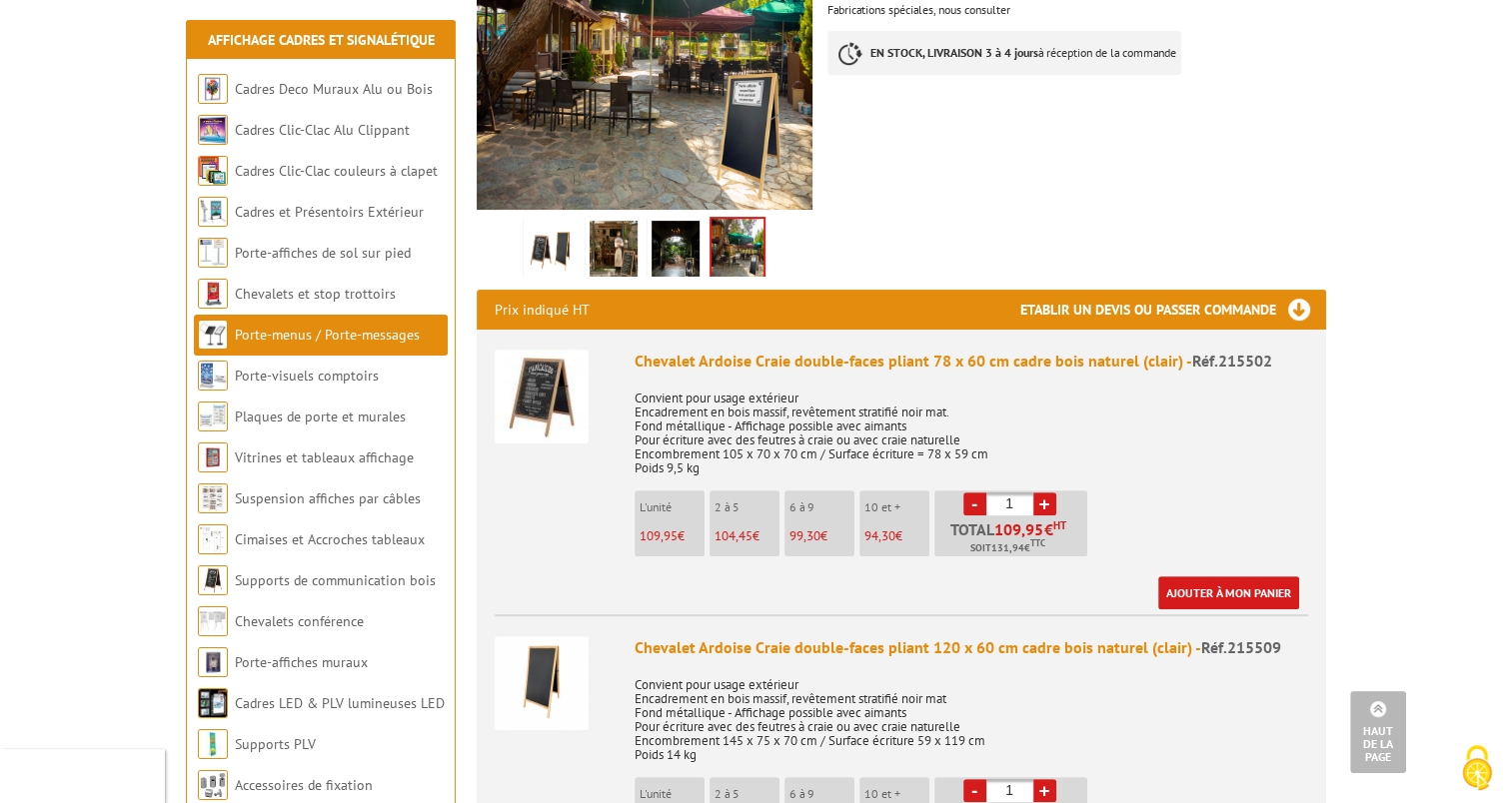 scroll, scrollTop: 463, scrollLeft: 0, axis: vertical 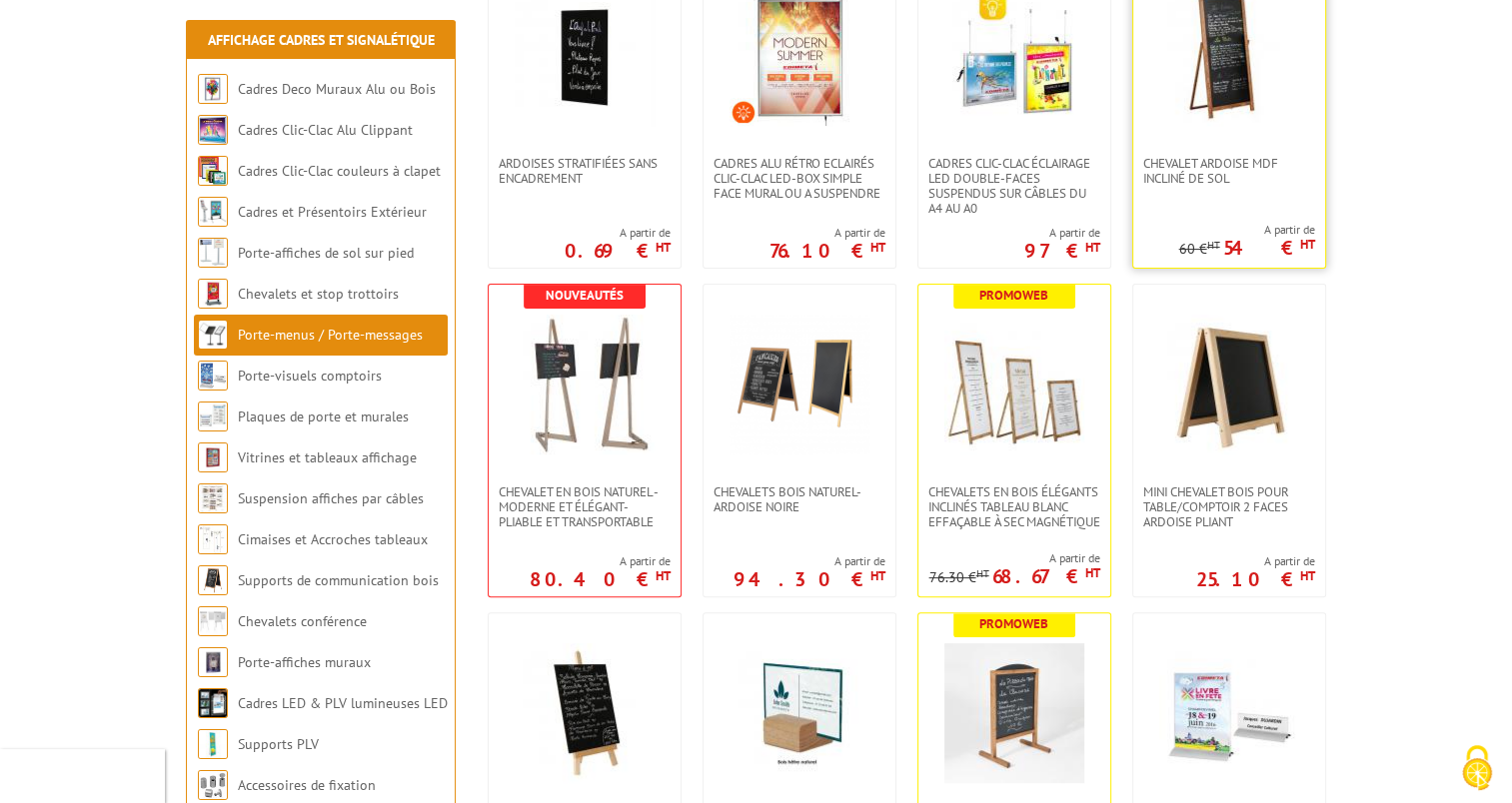 click at bounding box center [1229, 56] 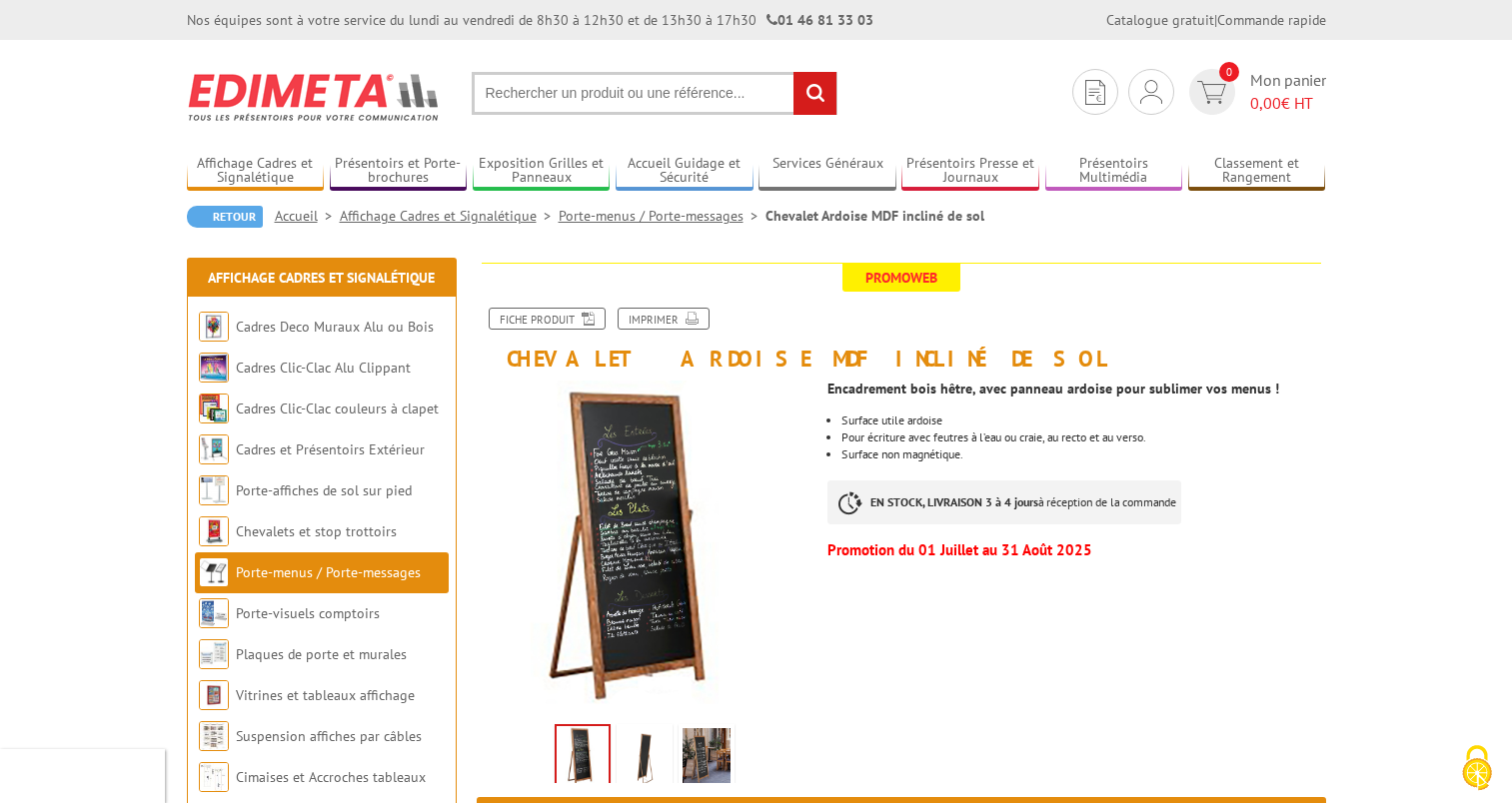 scroll, scrollTop: 0, scrollLeft: 0, axis: both 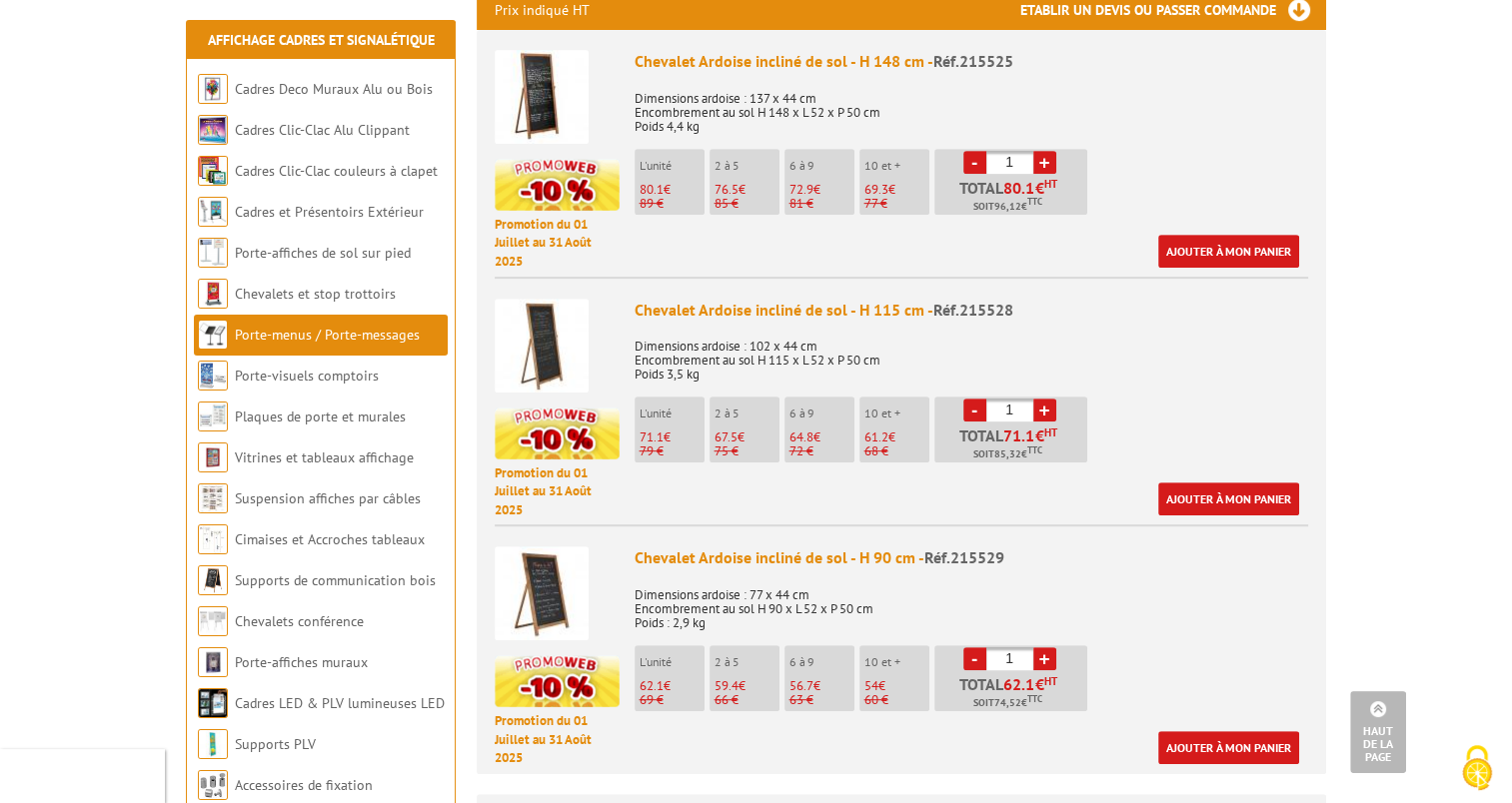 click on "+" at bounding box center [1044, 162] 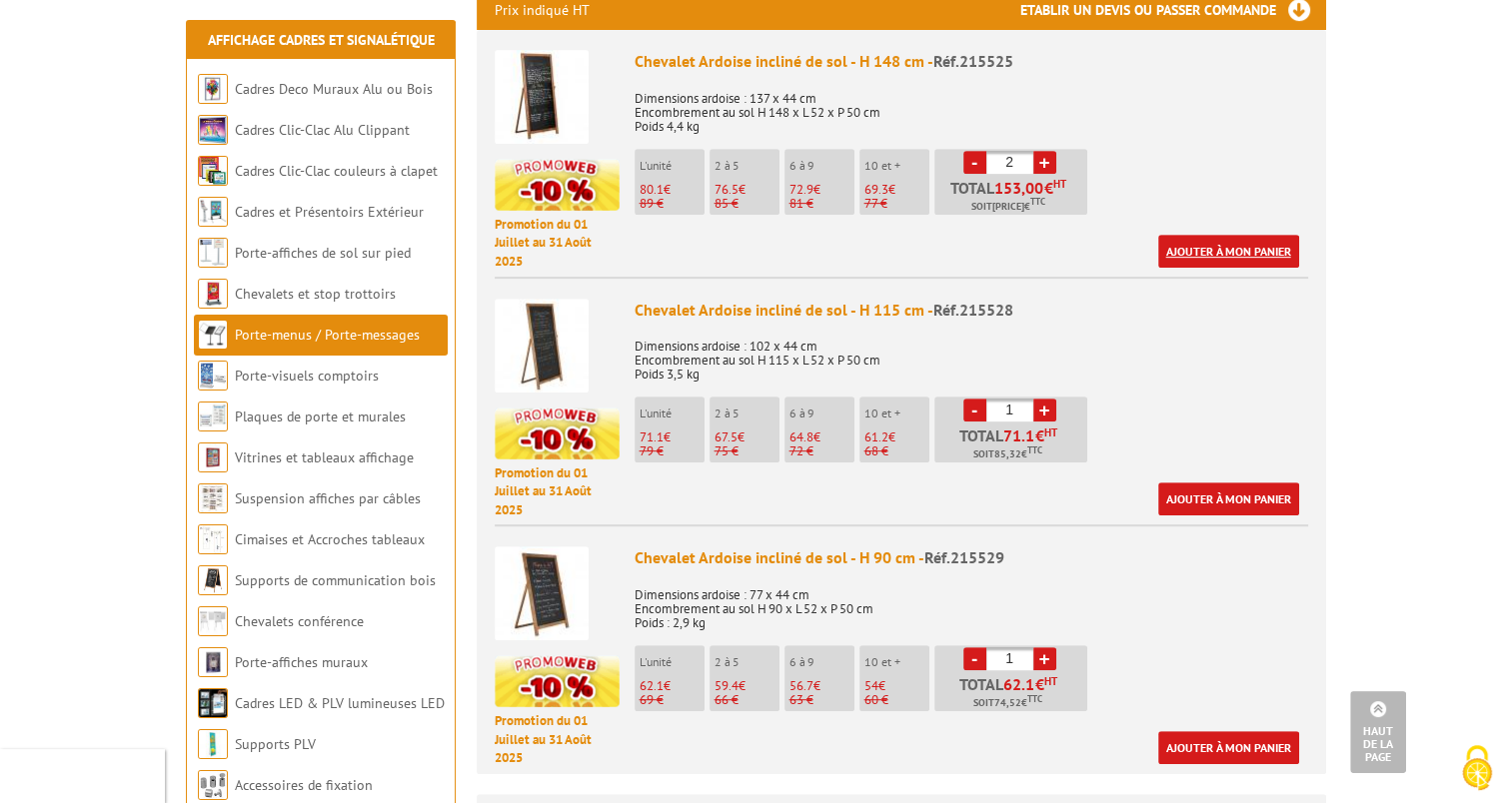 click on "Ajouter à mon panier" at bounding box center [1228, 251] 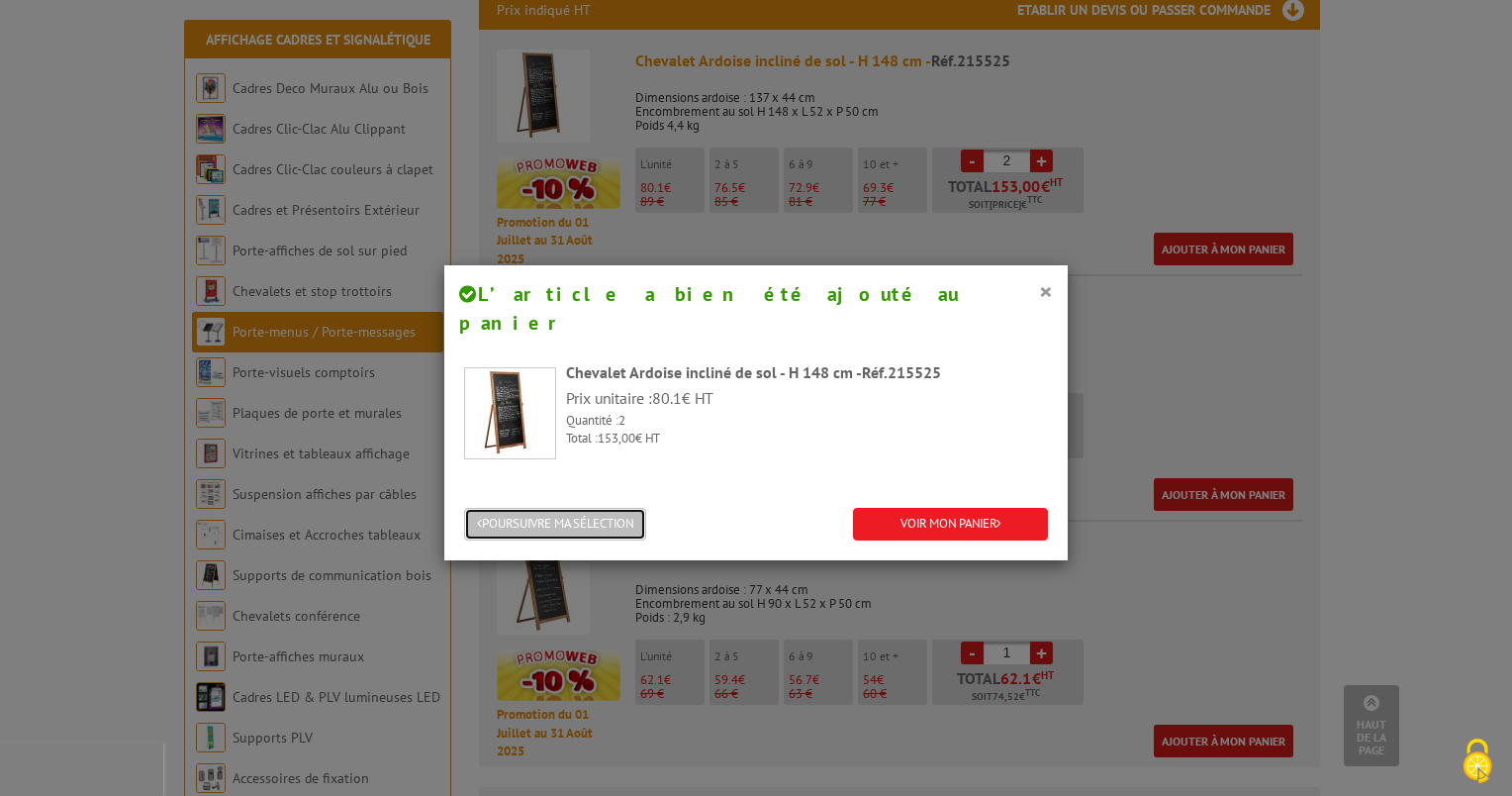 click on "POURSUIVRE MA SÉLECTION" at bounding box center [555, 524] 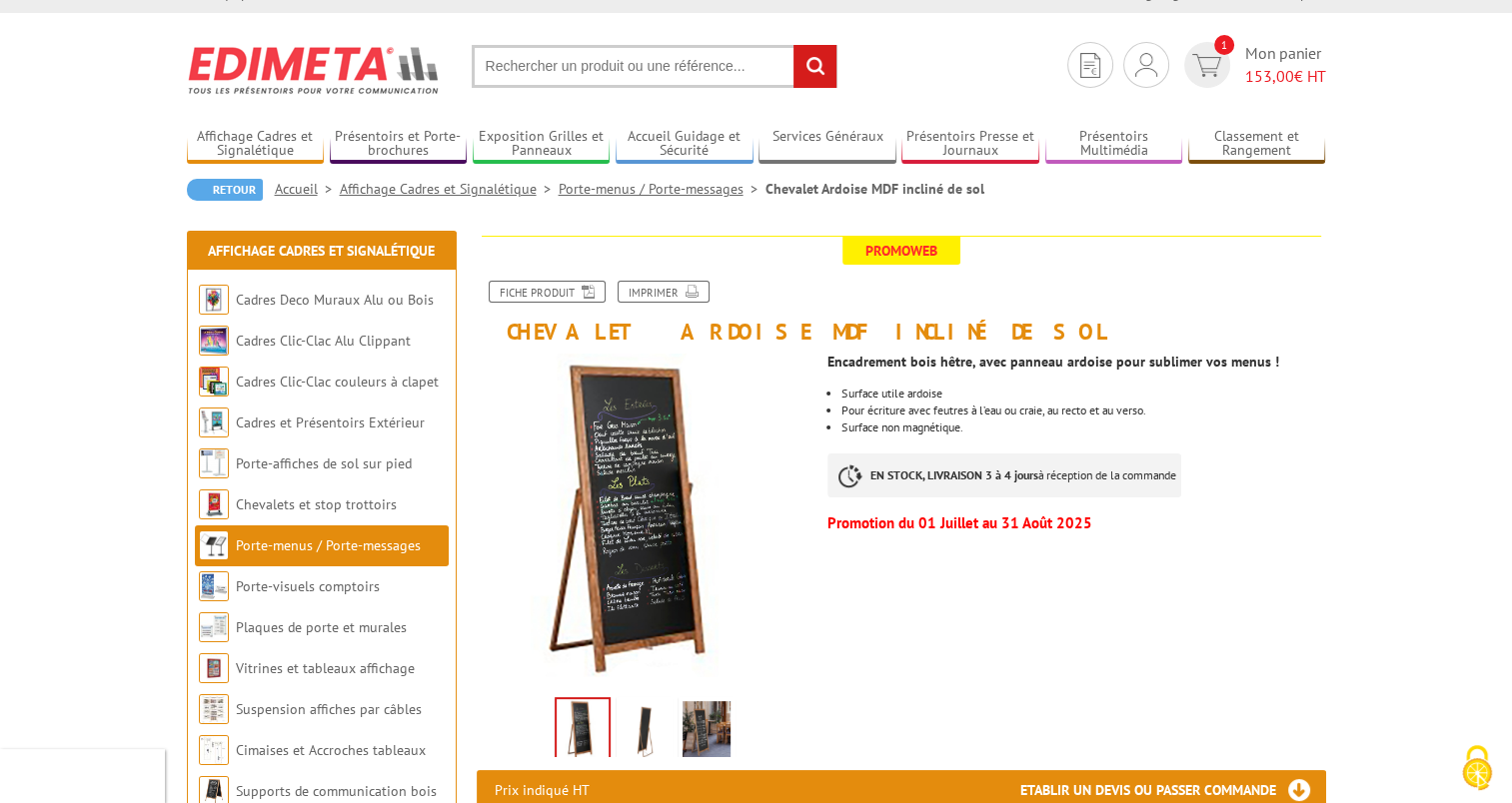 scroll, scrollTop: 0, scrollLeft: 0, axis: both 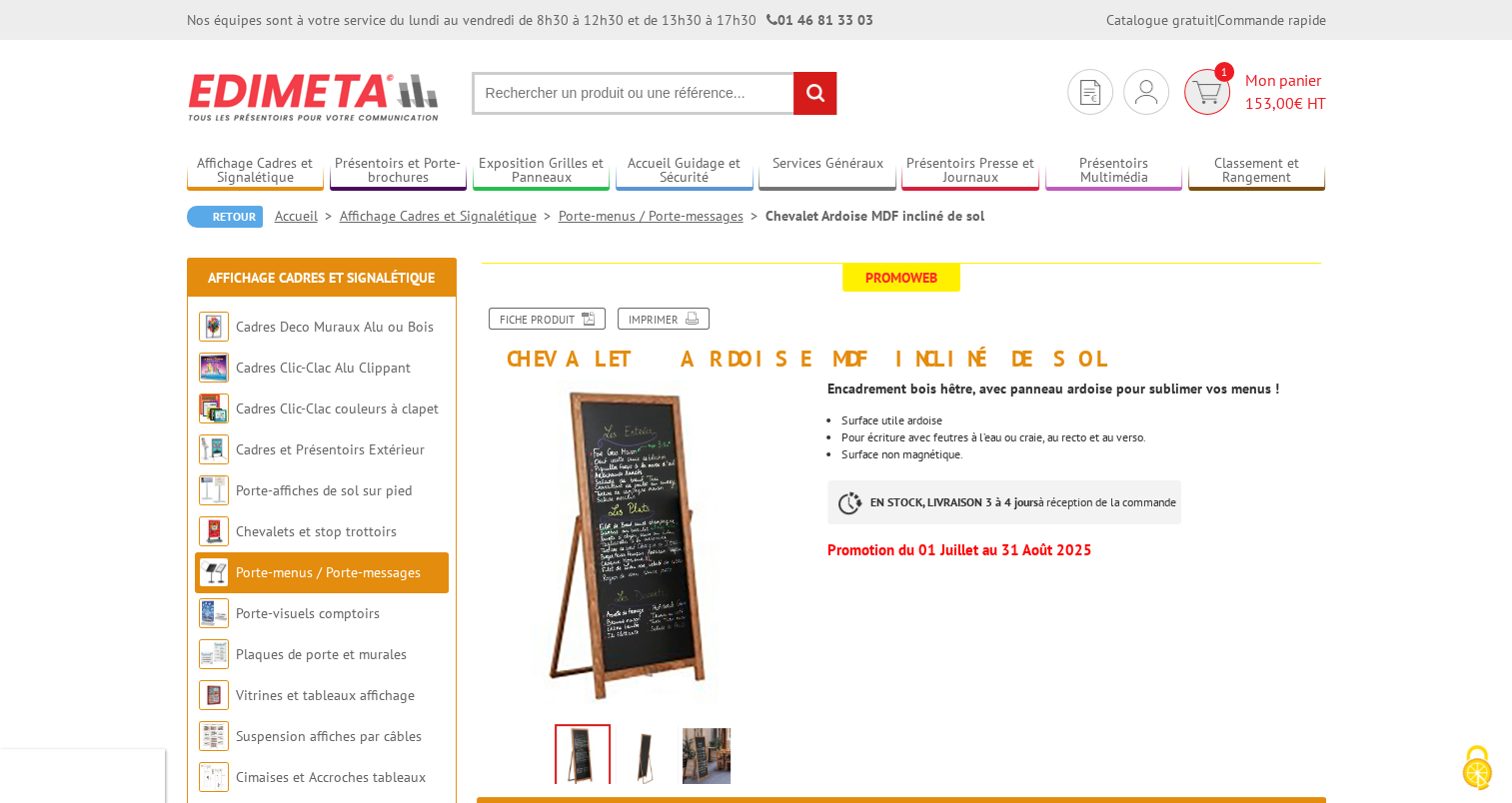 click on "1" at bounding box center (1207, 92) 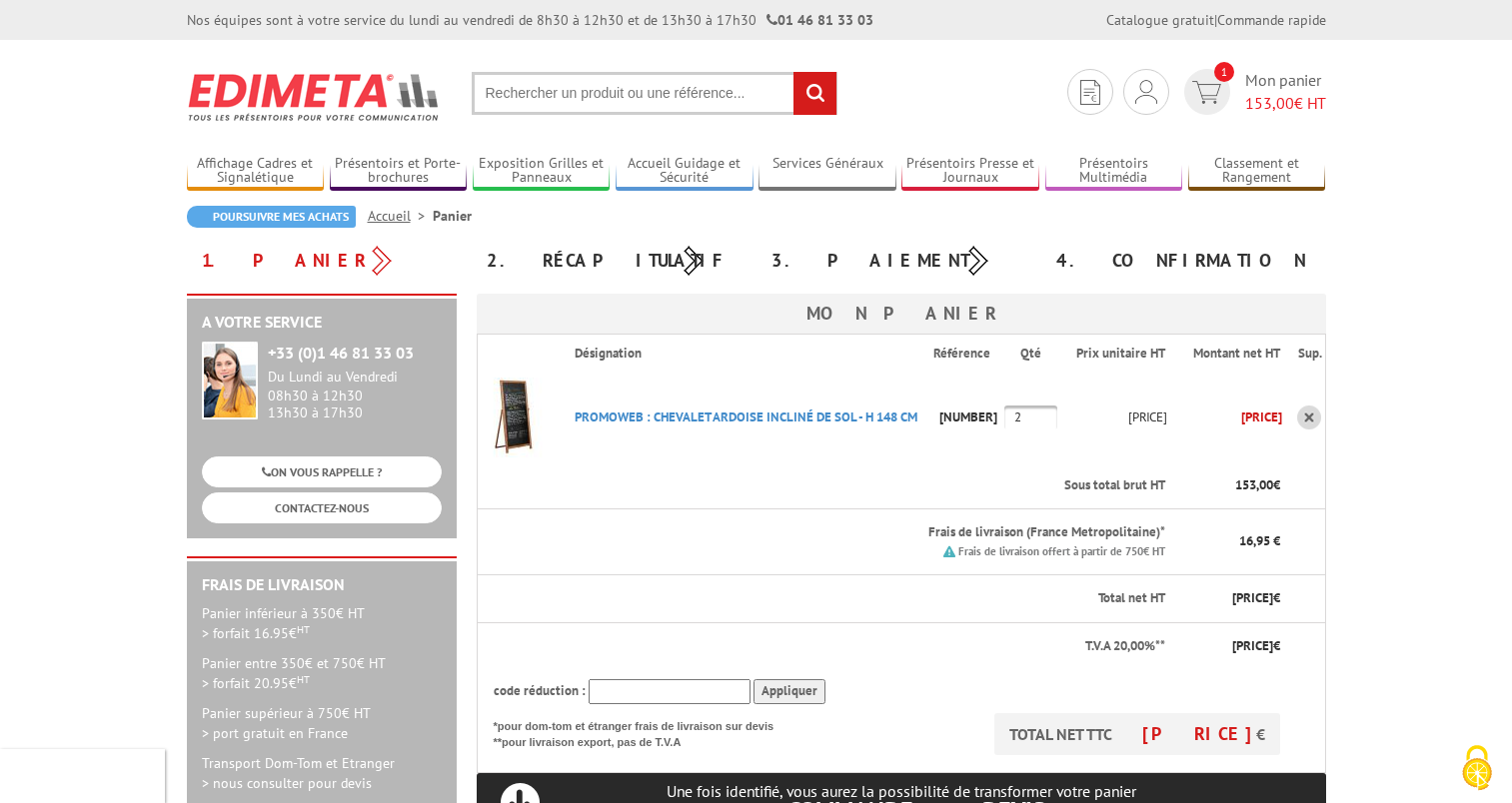 scroll, scrollTop: 0, scrollLeft: 0, axis: both 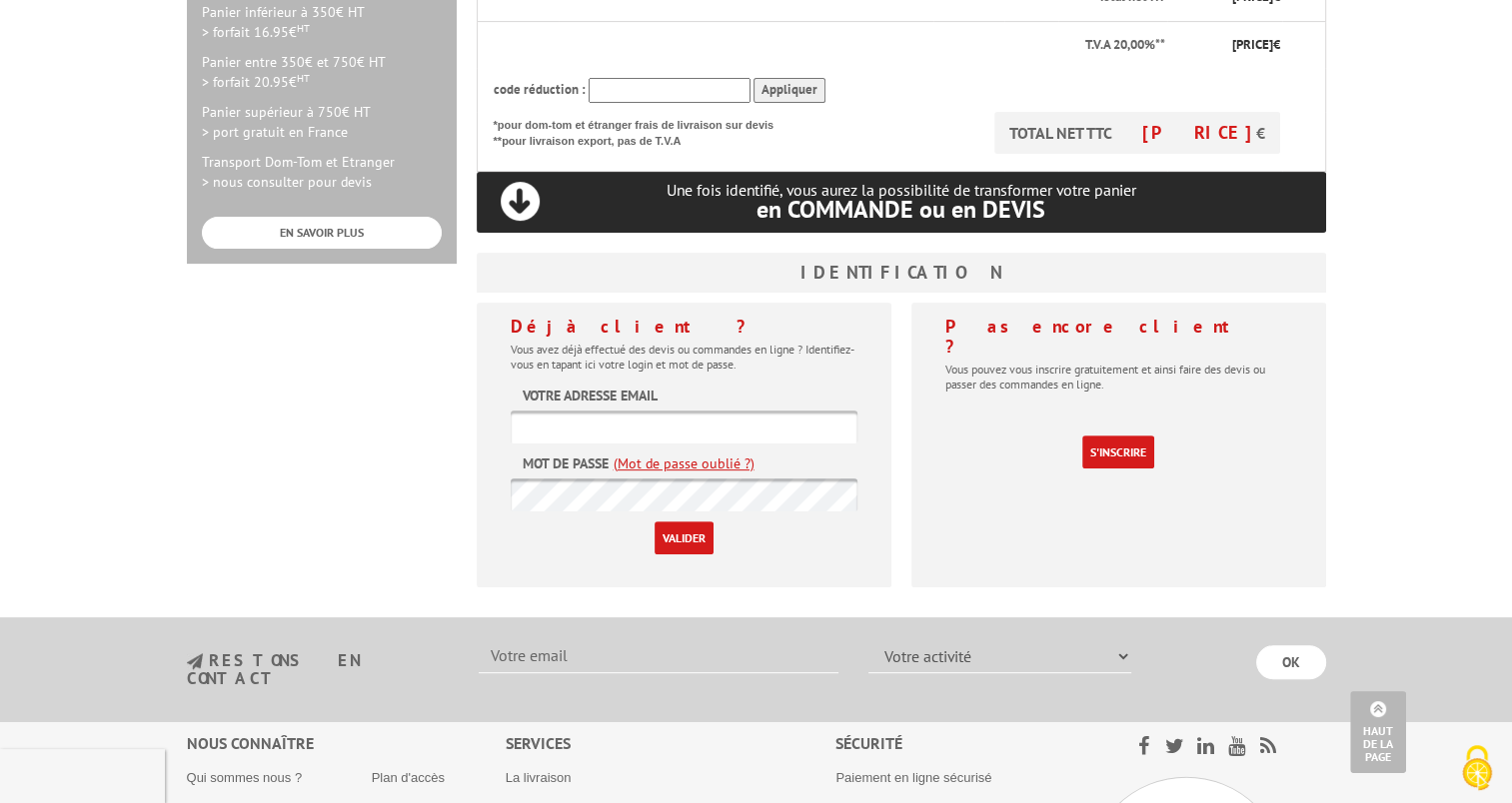 type on "Dir.marnelavallee@eklohotels.com" 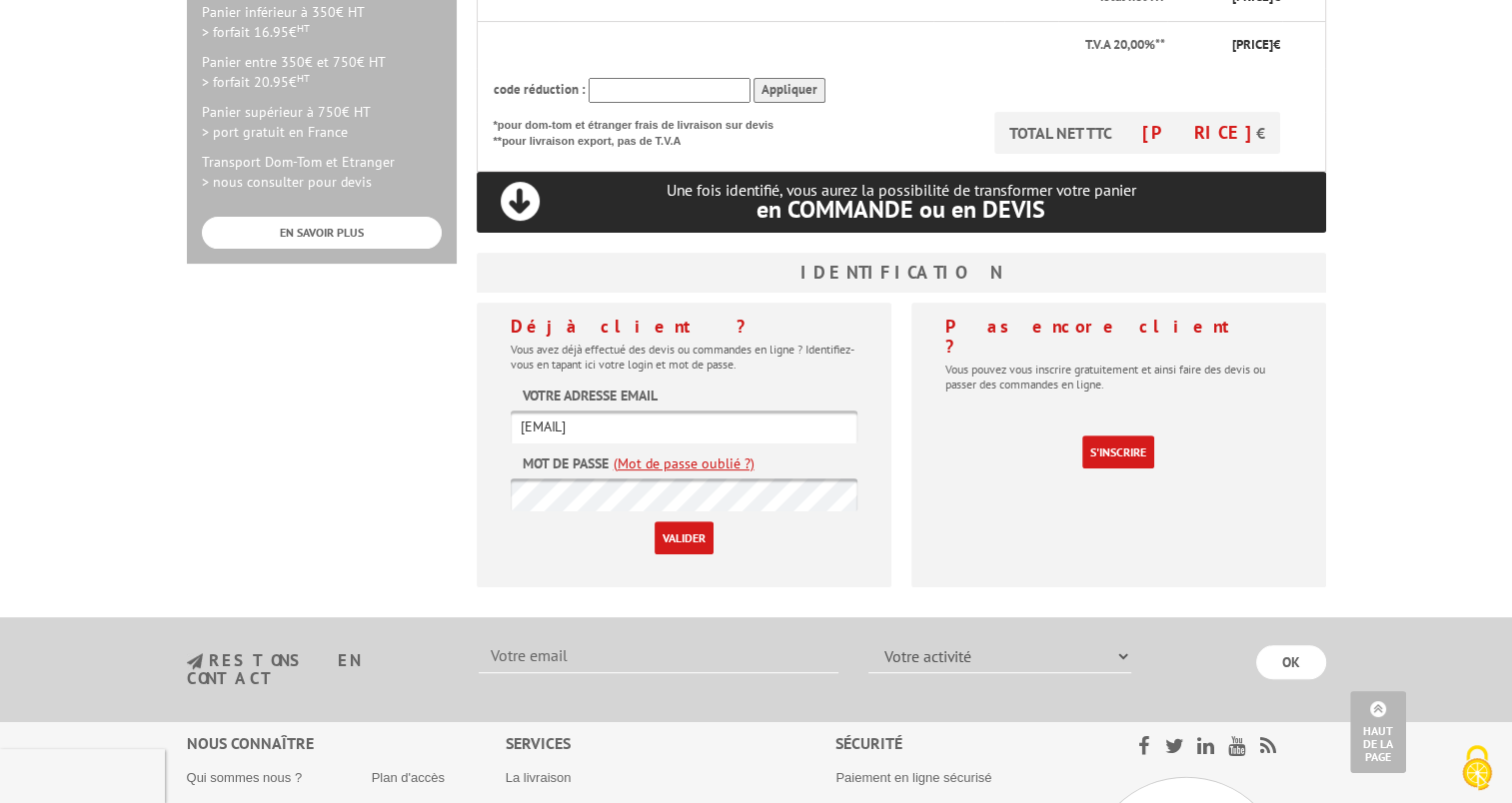 click on "Valider" at bounding box center [684, 537] 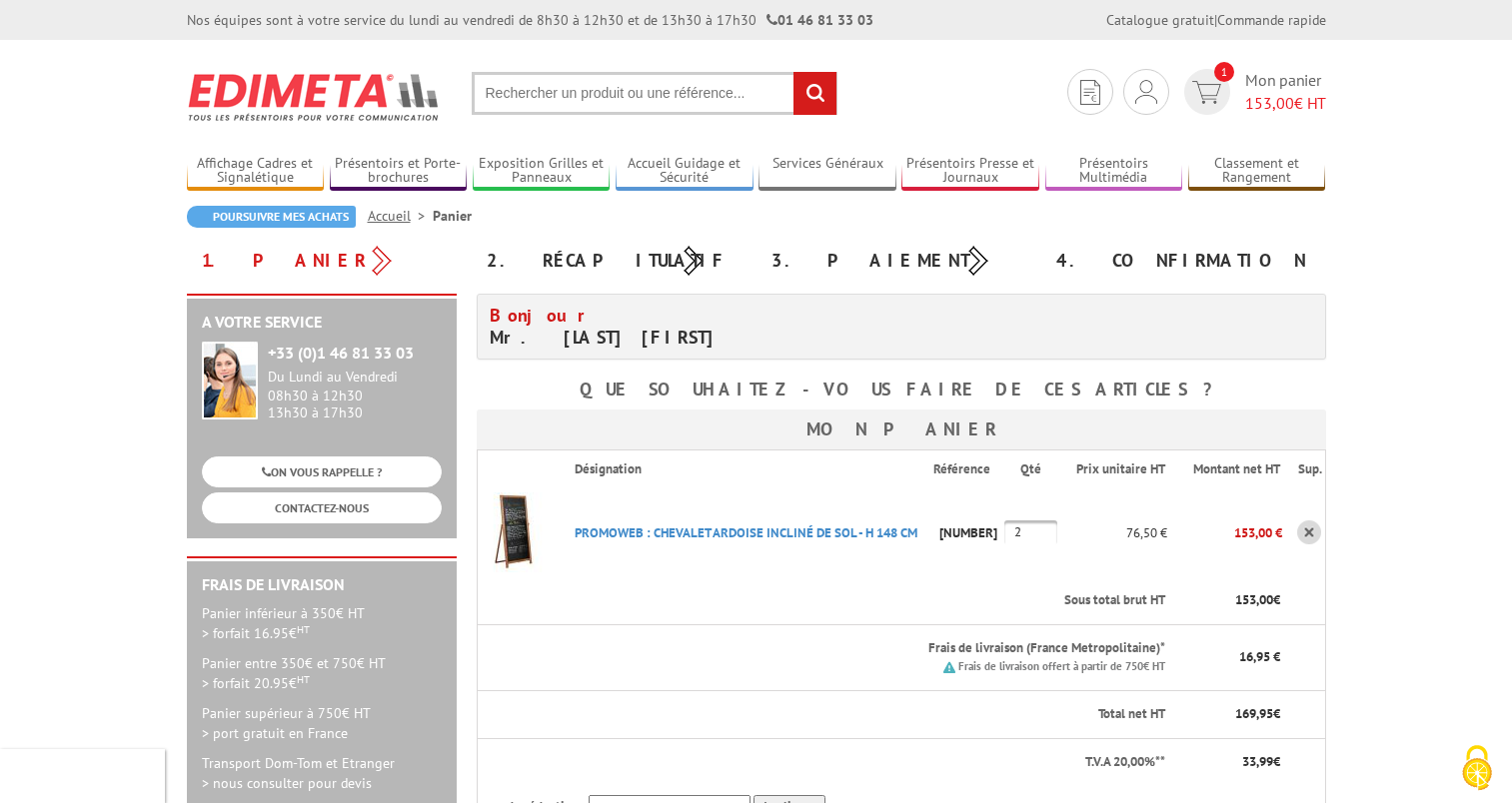 scroll, scrollTop: 0, scrollLeft: 0, axis: both 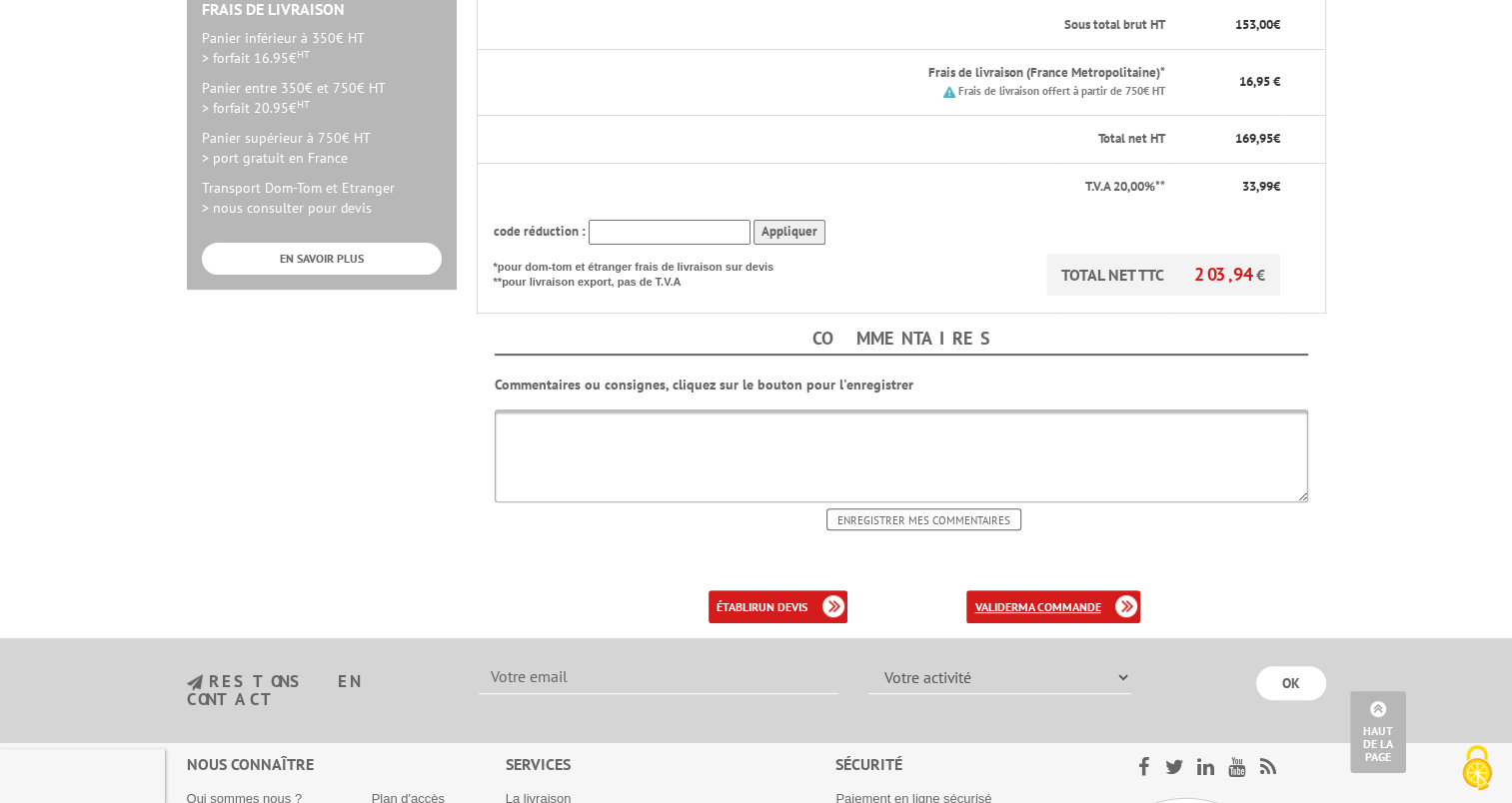 click on "ma commande" at bounding box center [1058, 606] 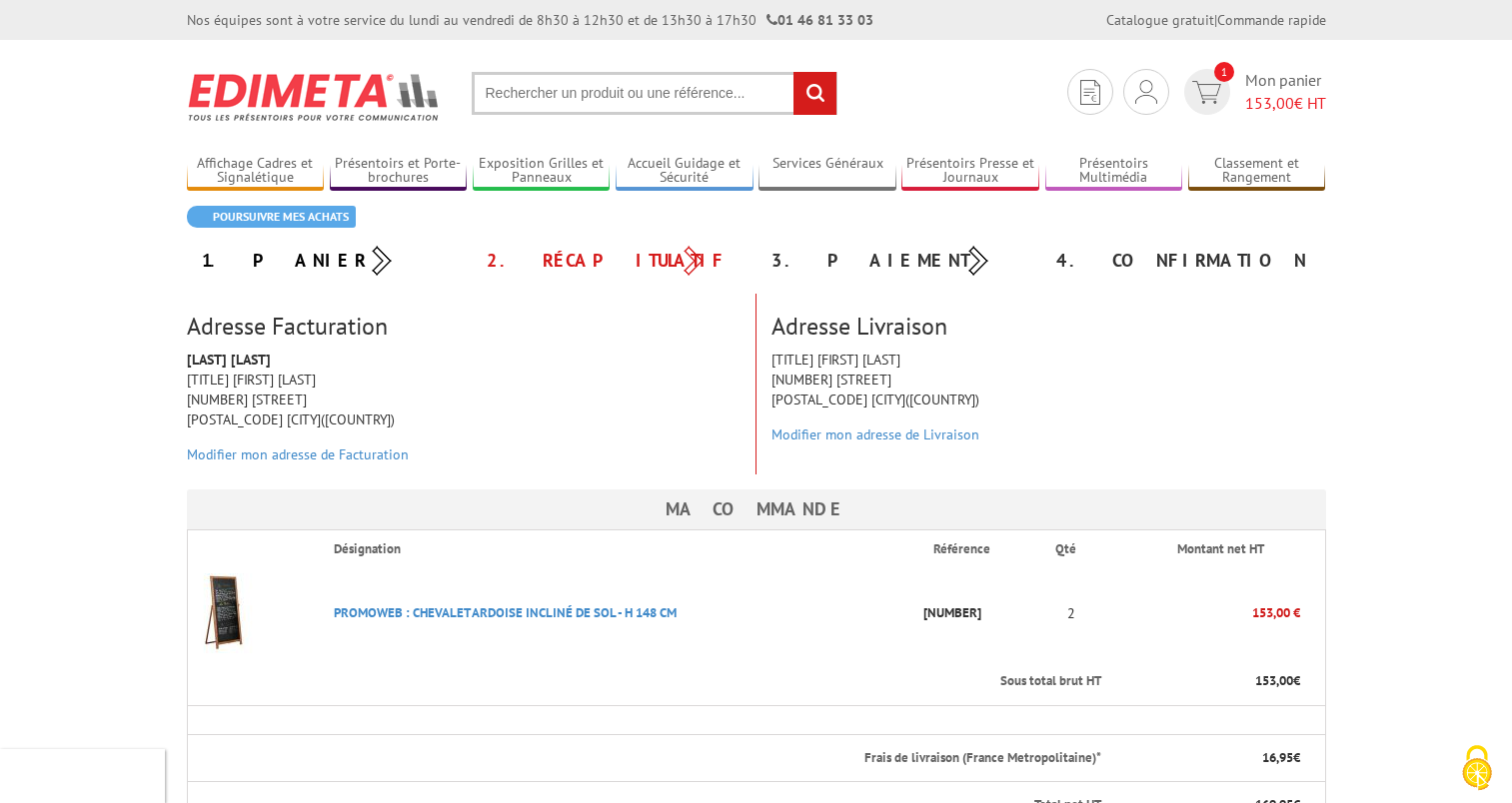 scroll, scrollTop: 0, scrollLeft: 0, axis: both 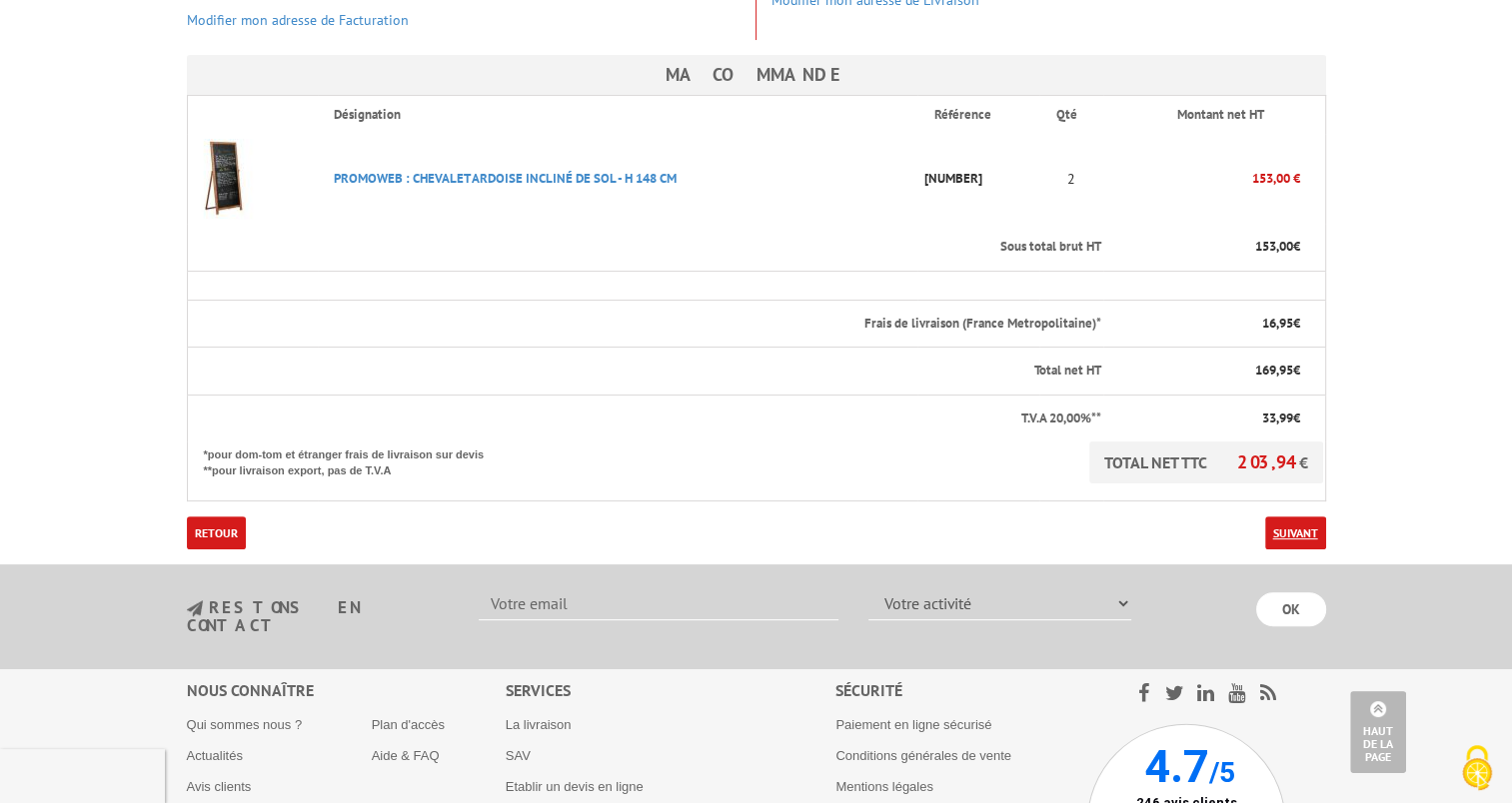 click on "Suivant" at bounding box center (1295, 532) 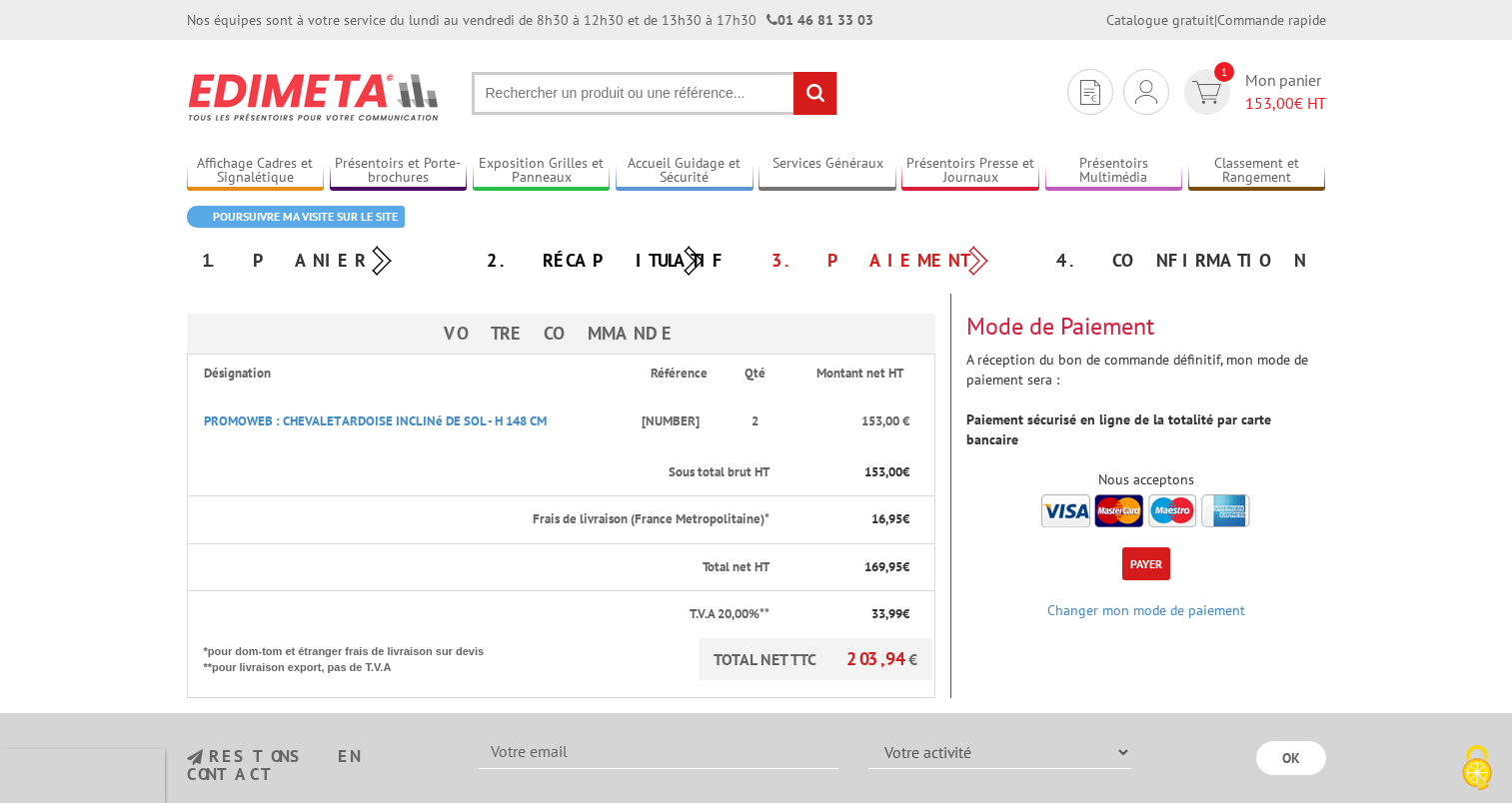 scroll, scrollTop: 0, scrollLeft: 0, axis: both 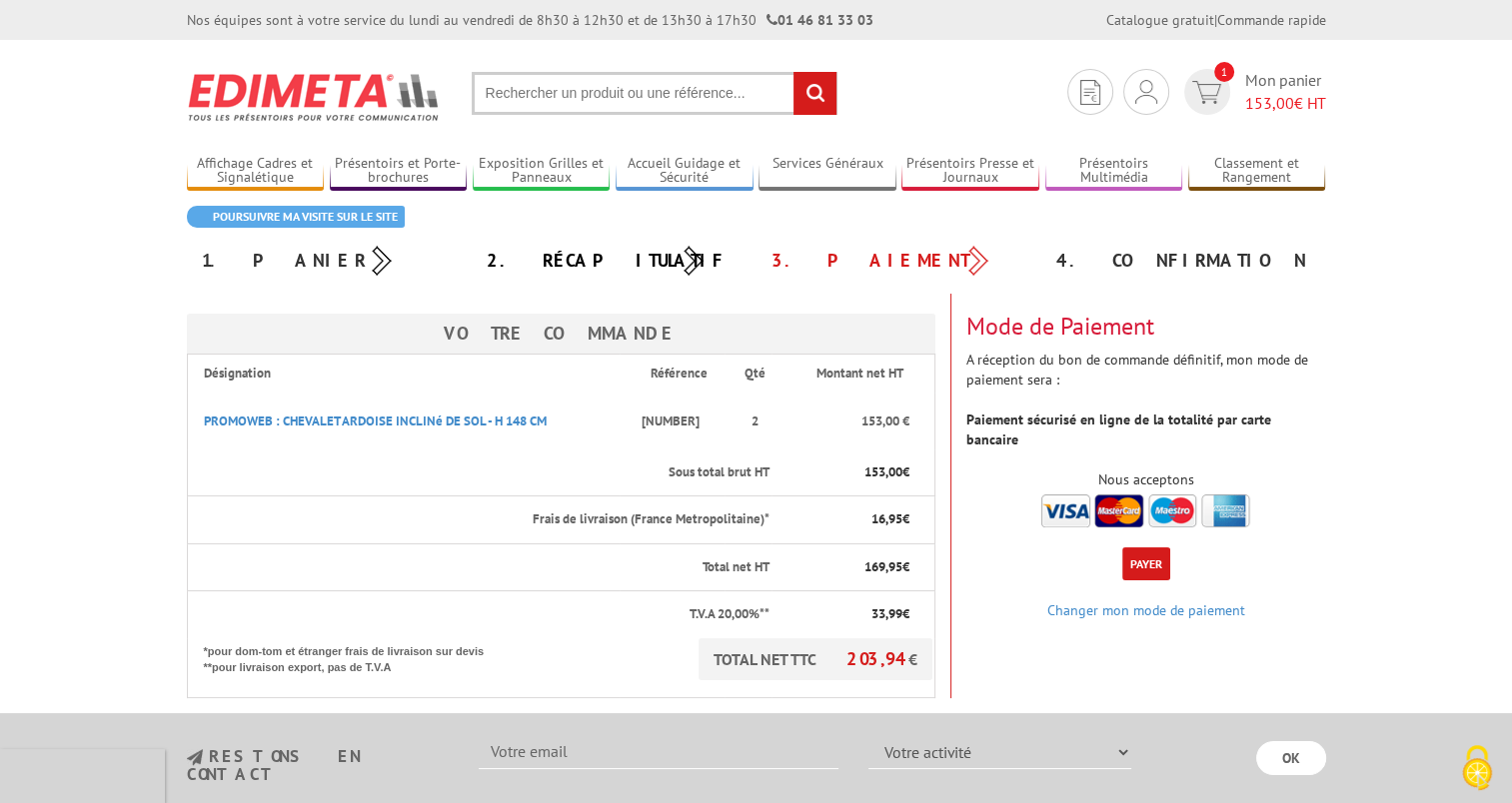 click at bounding box center (1145, 510) 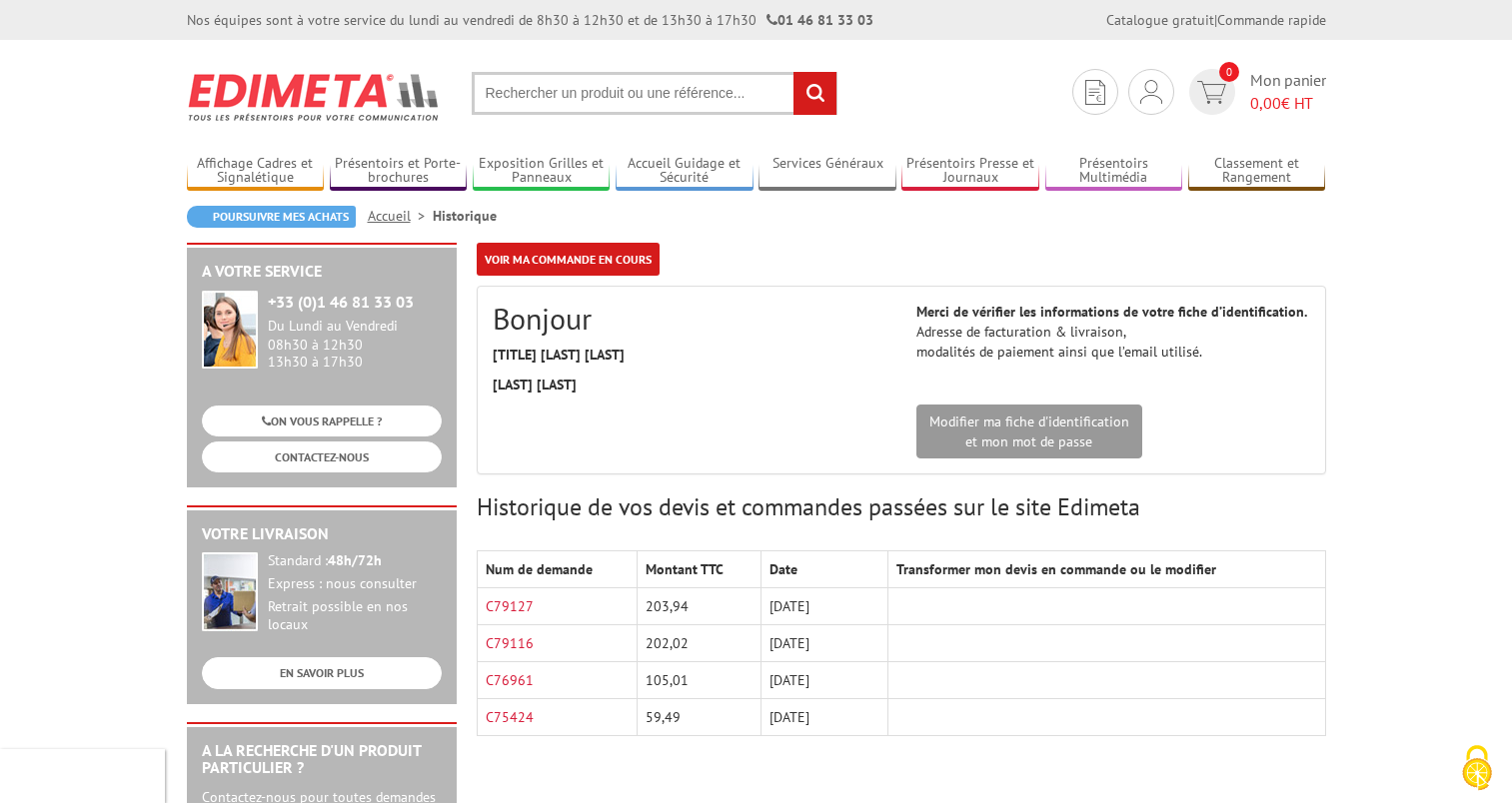 scroll, scrollTop: 0, scrollLeft: 0, axis: both 